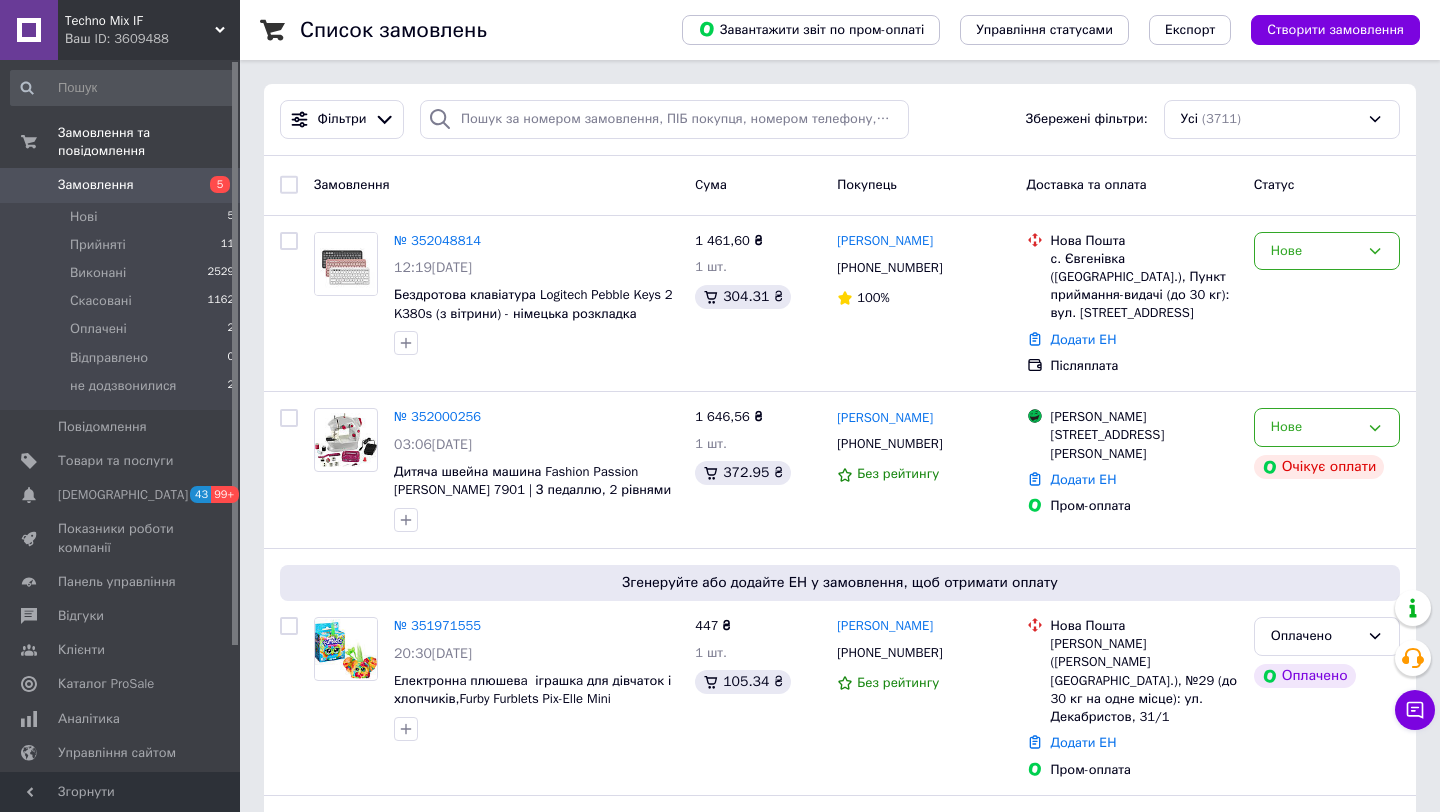 scroll, scrollTop: 0, scrollLeft: 0, axis: both 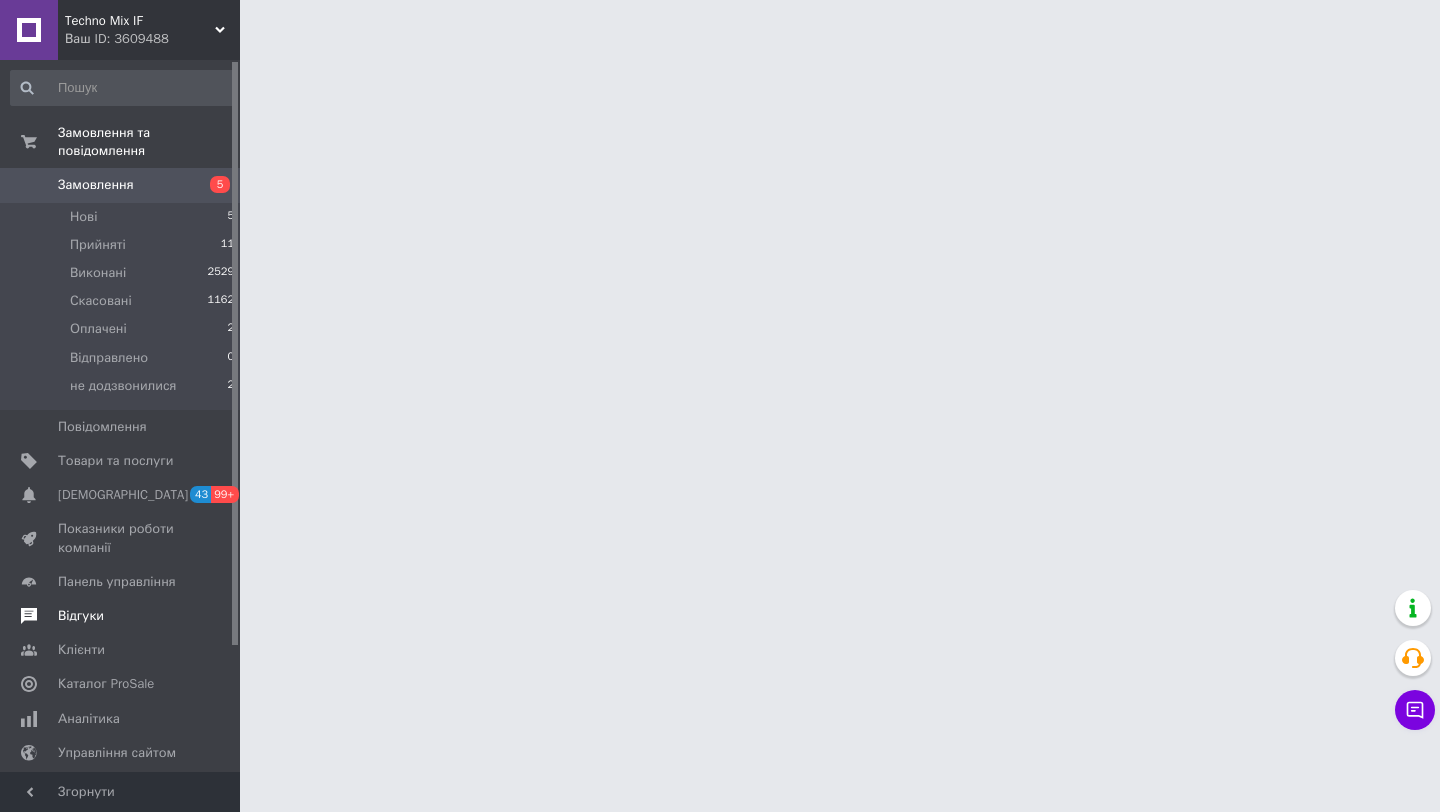 click on "Відгуки" at bounding box center [121, 616] 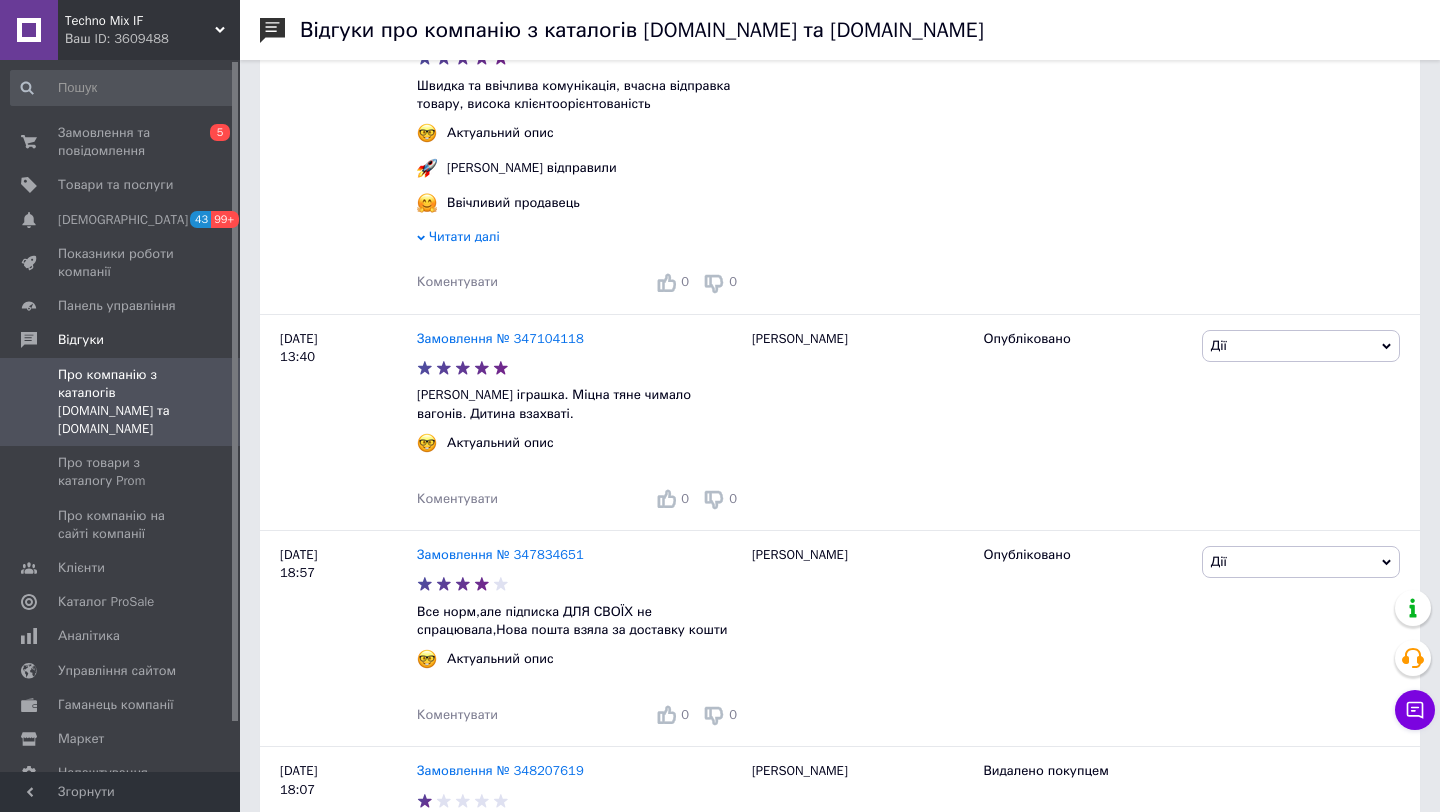 scroll, scrollTop: 0, scrollLeft: 0, axis: both 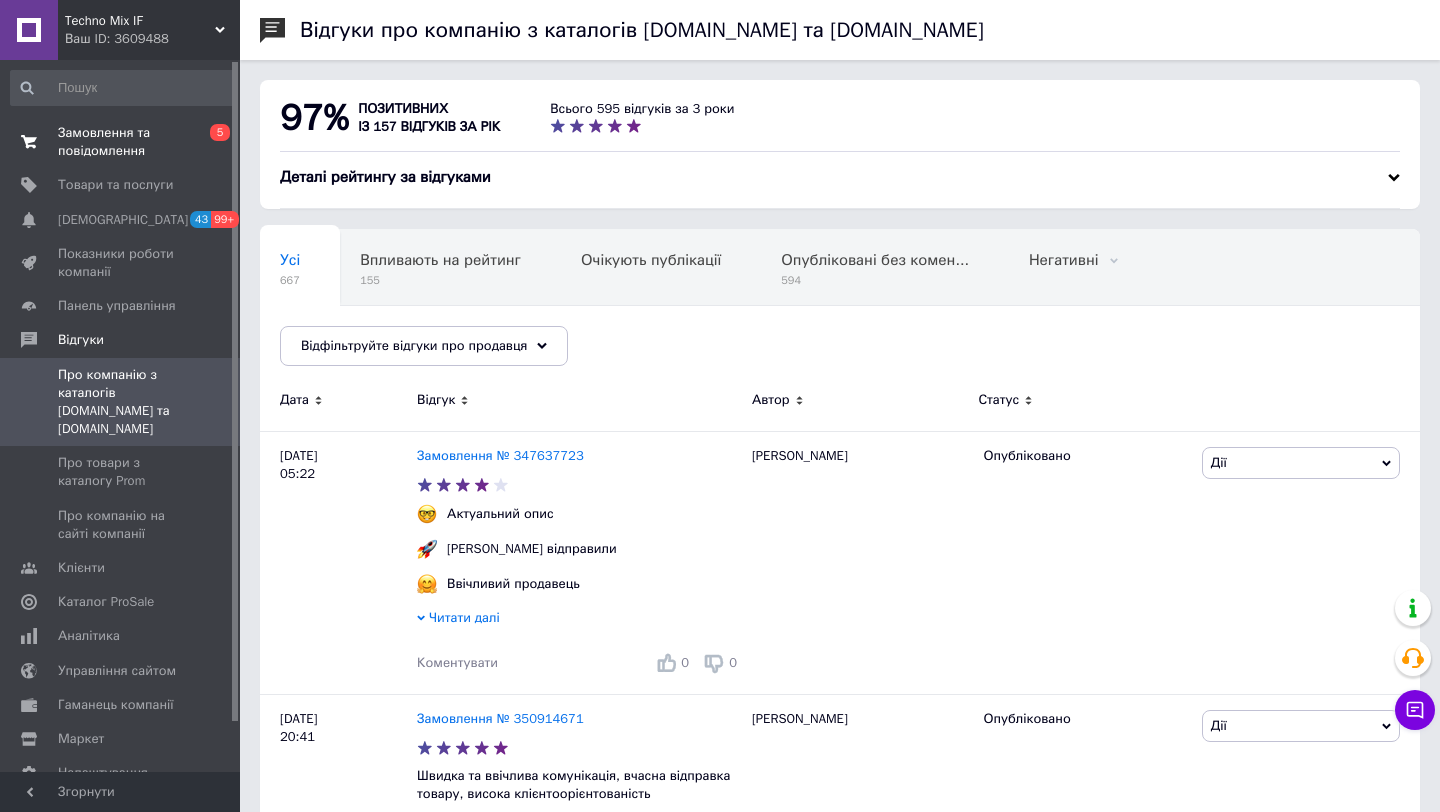 click on "Замовлення та повідомлення" at bounding box center [121, 142] 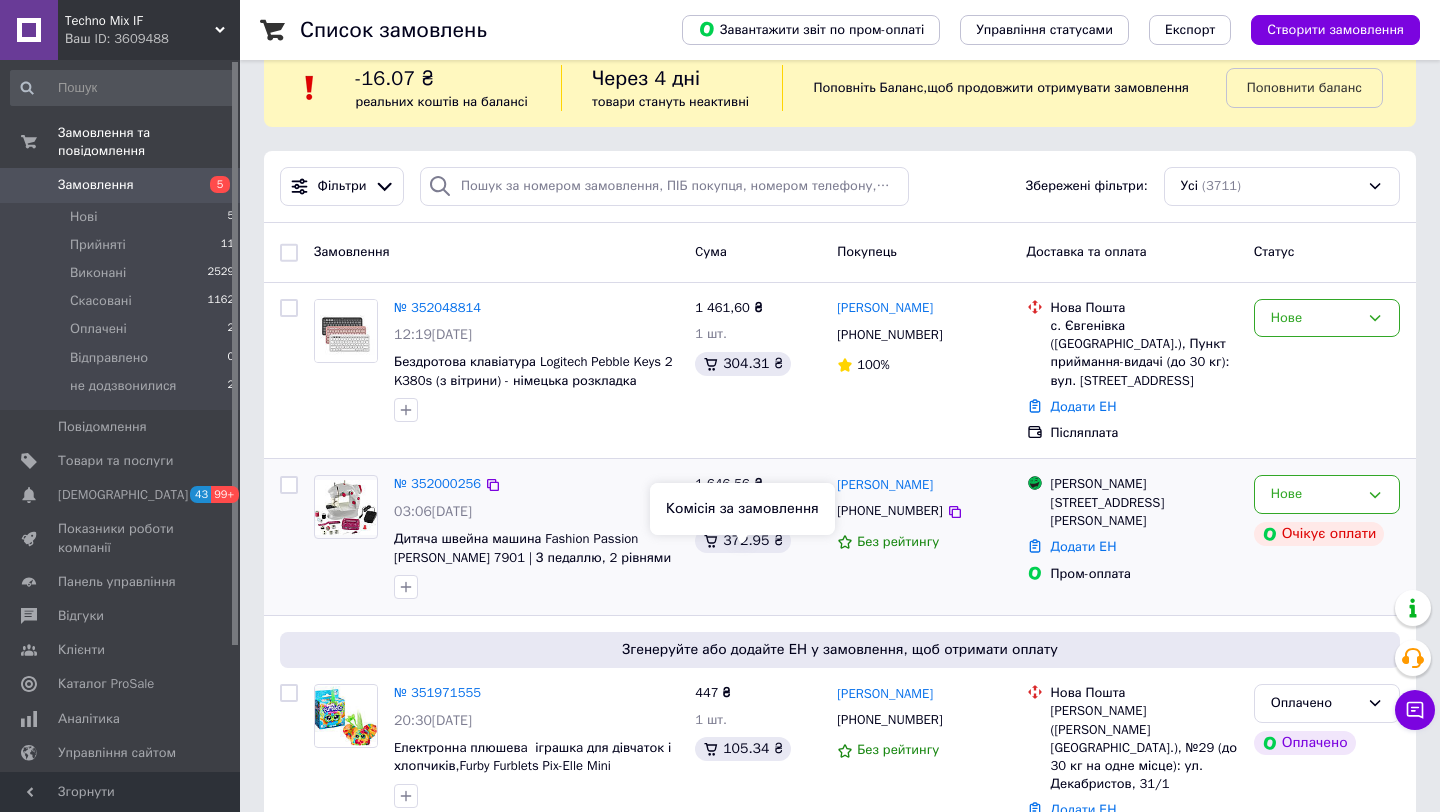 scroll, scrollTop: 38, scrollLeft: 0, axis: vertical 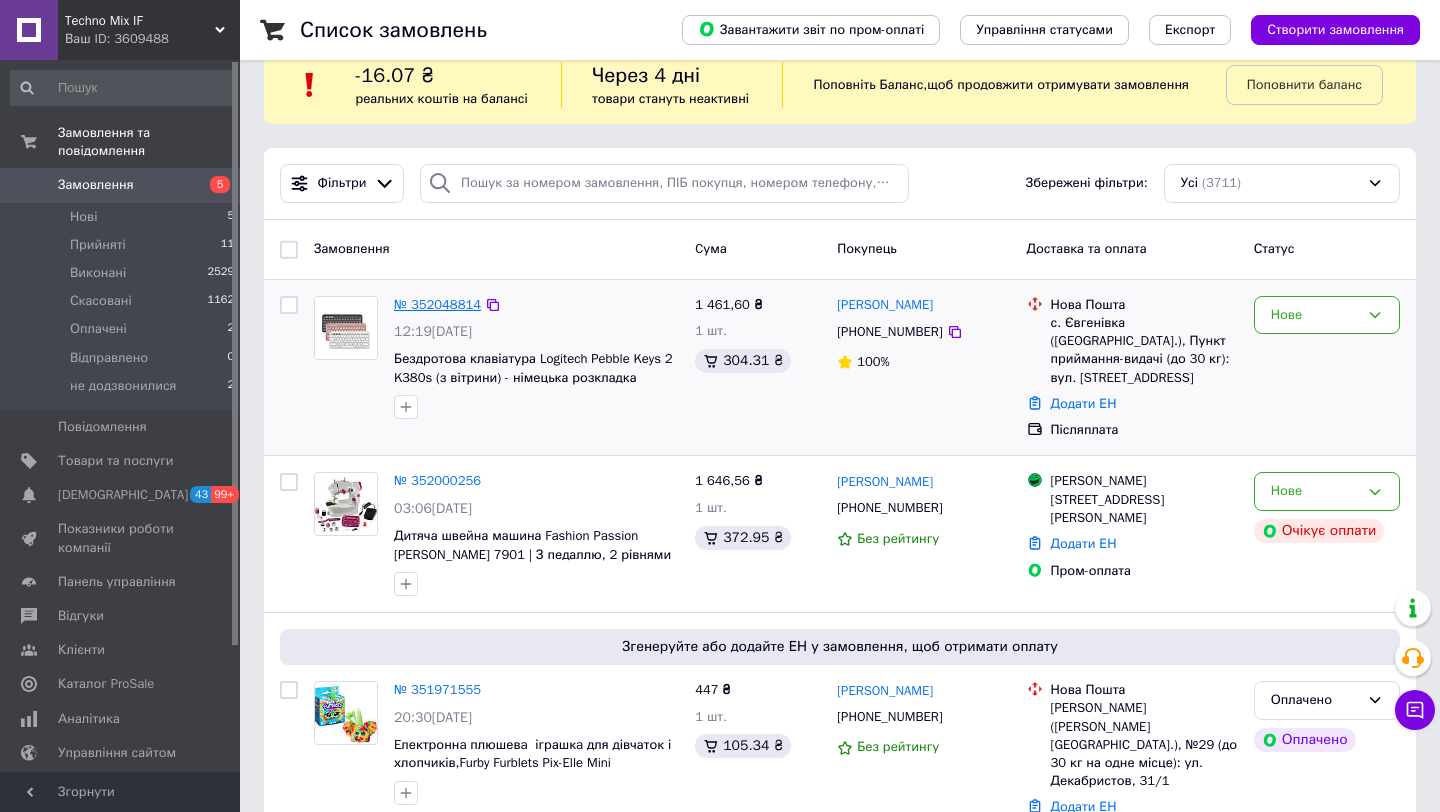 click on "№ 352048814" at bounding box center (437, 304) 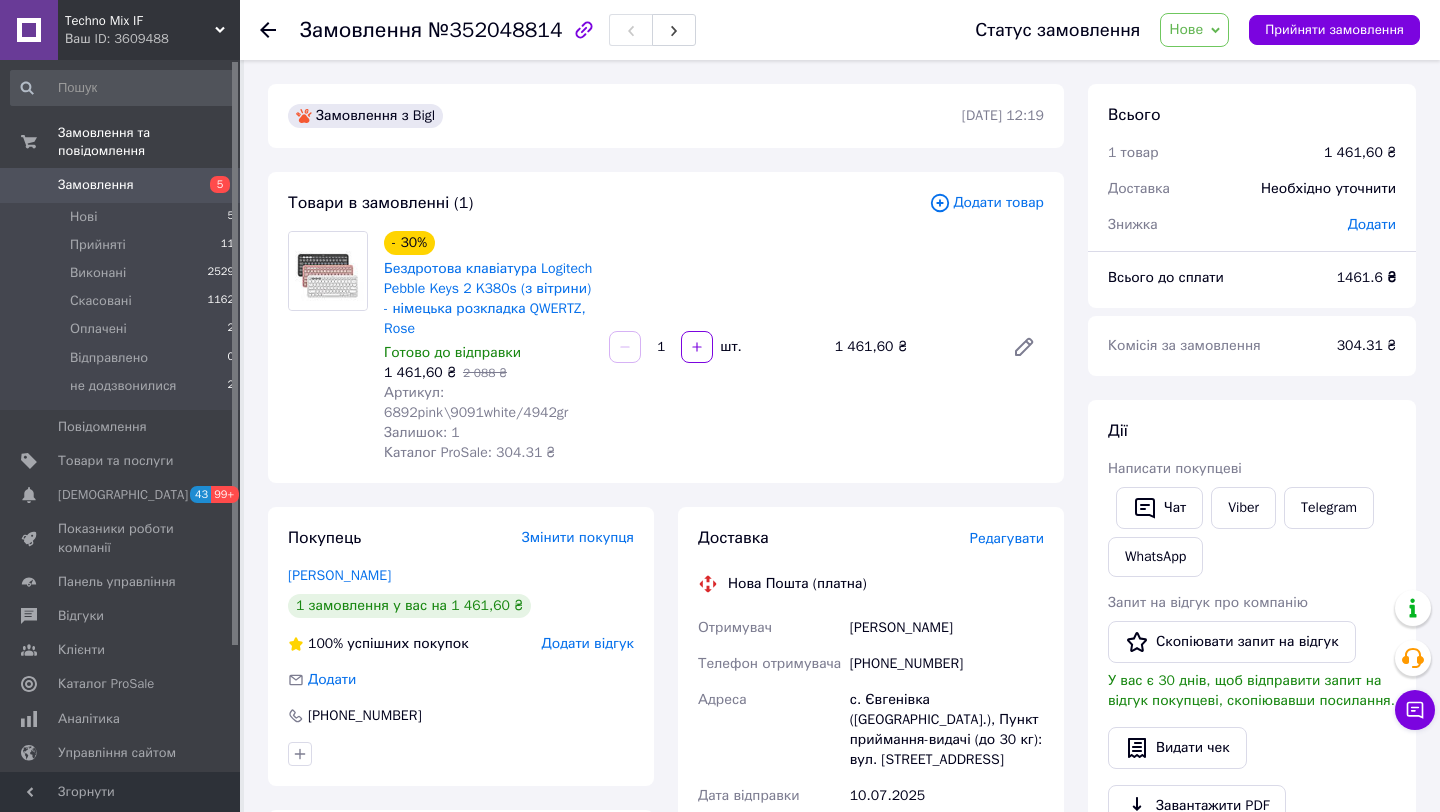 click on "Замовлення" at bounding box center (121, 185) 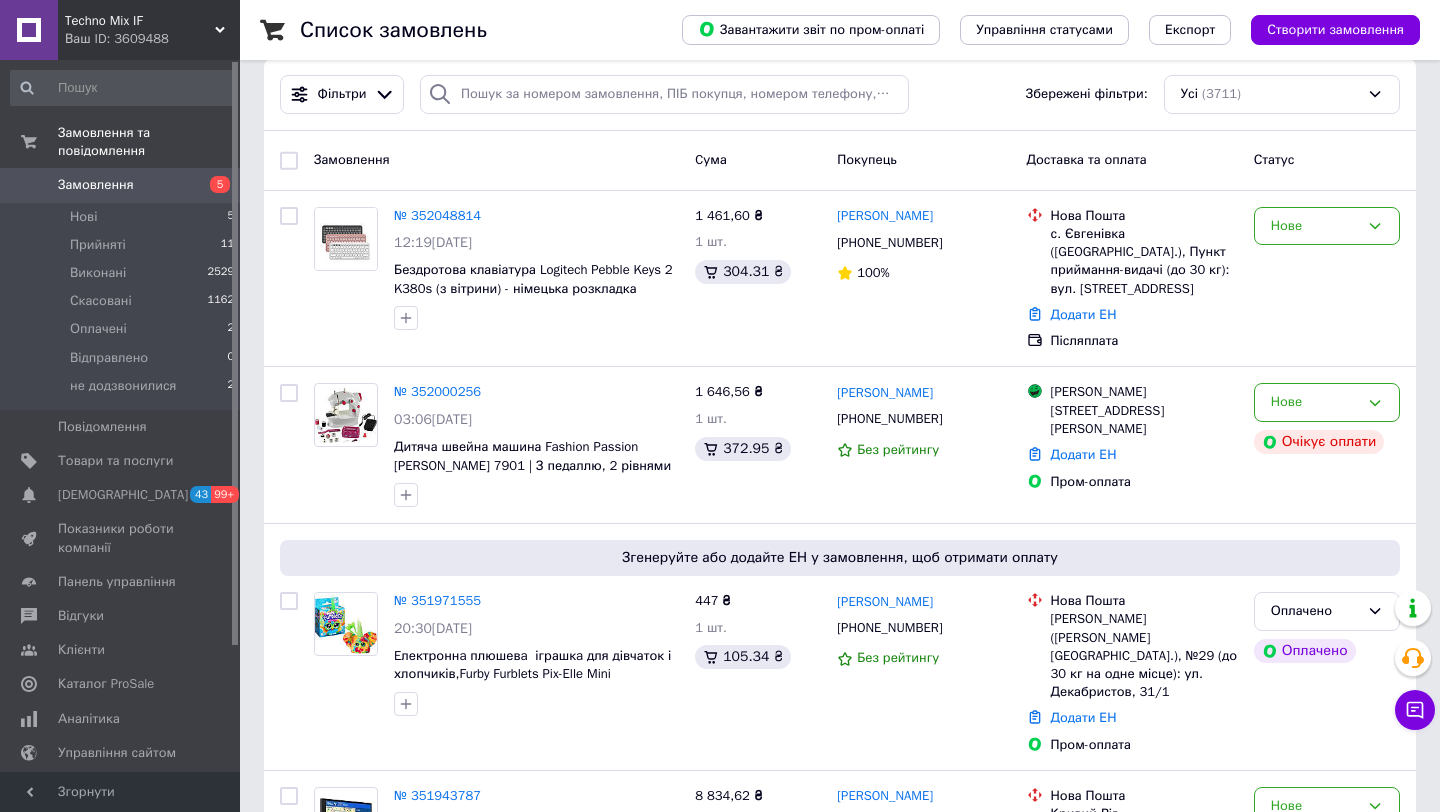 scroll, scrollTop: 133, scrollLeft: 0, axis: vertical 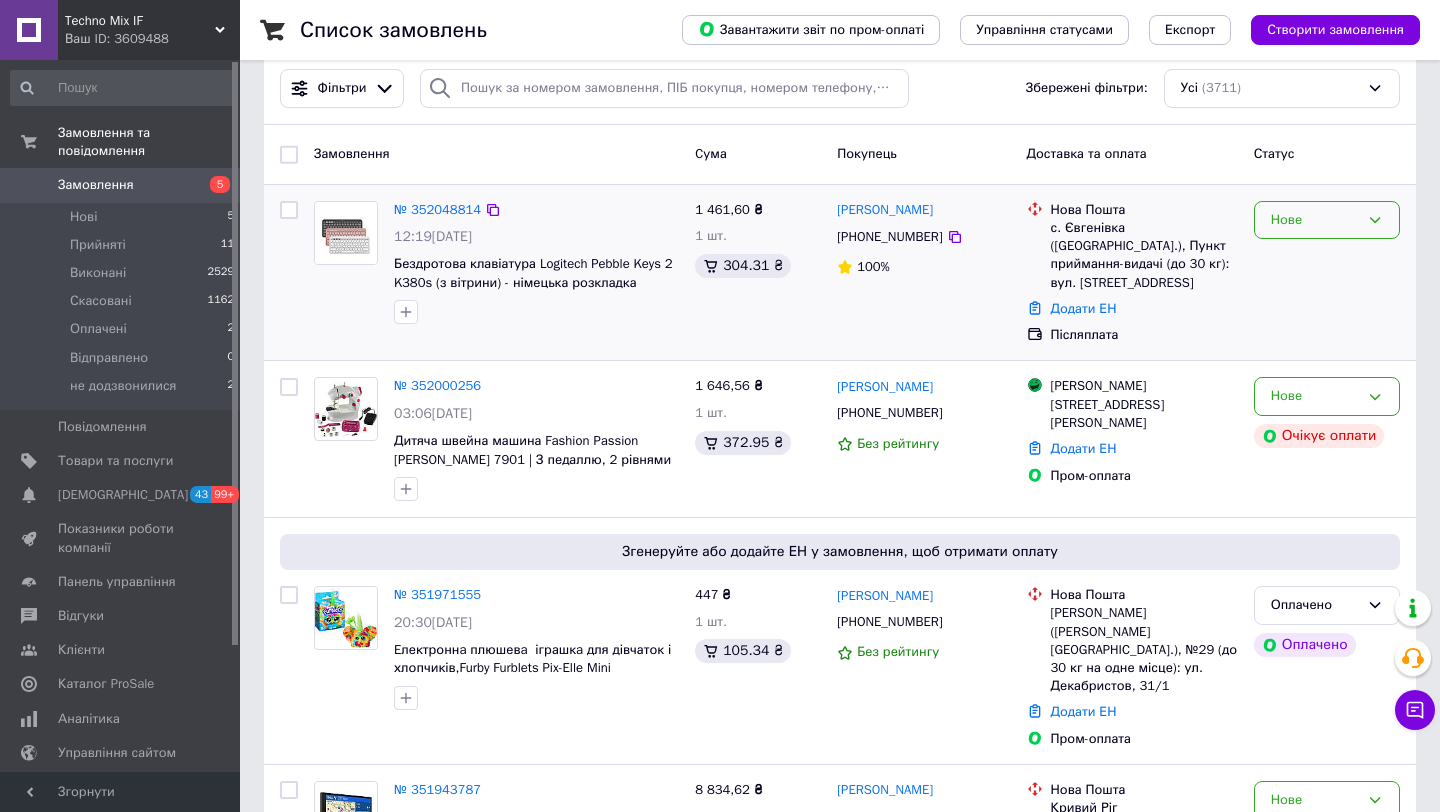 click 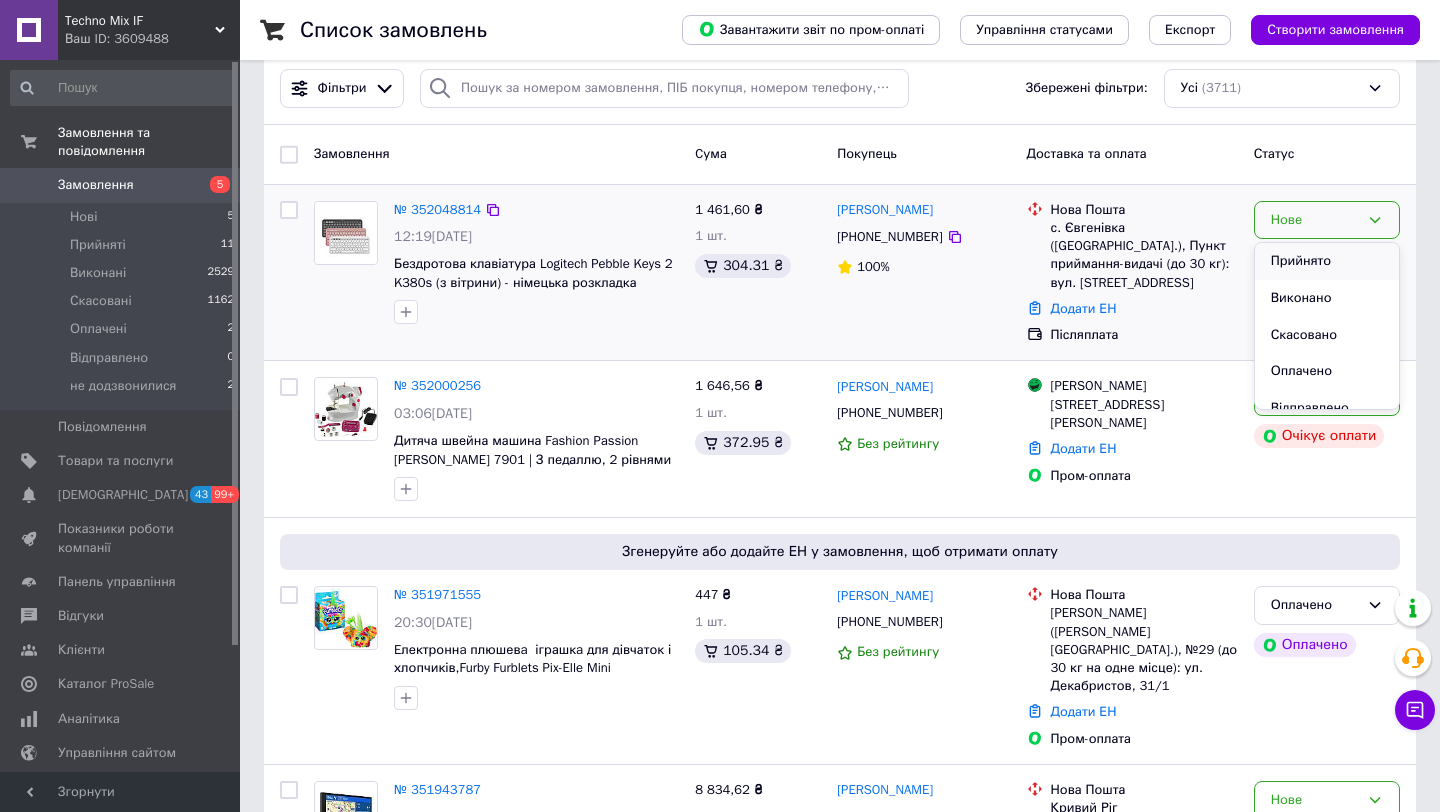 click on "Прийнято" at bounding box center (1327, 261) 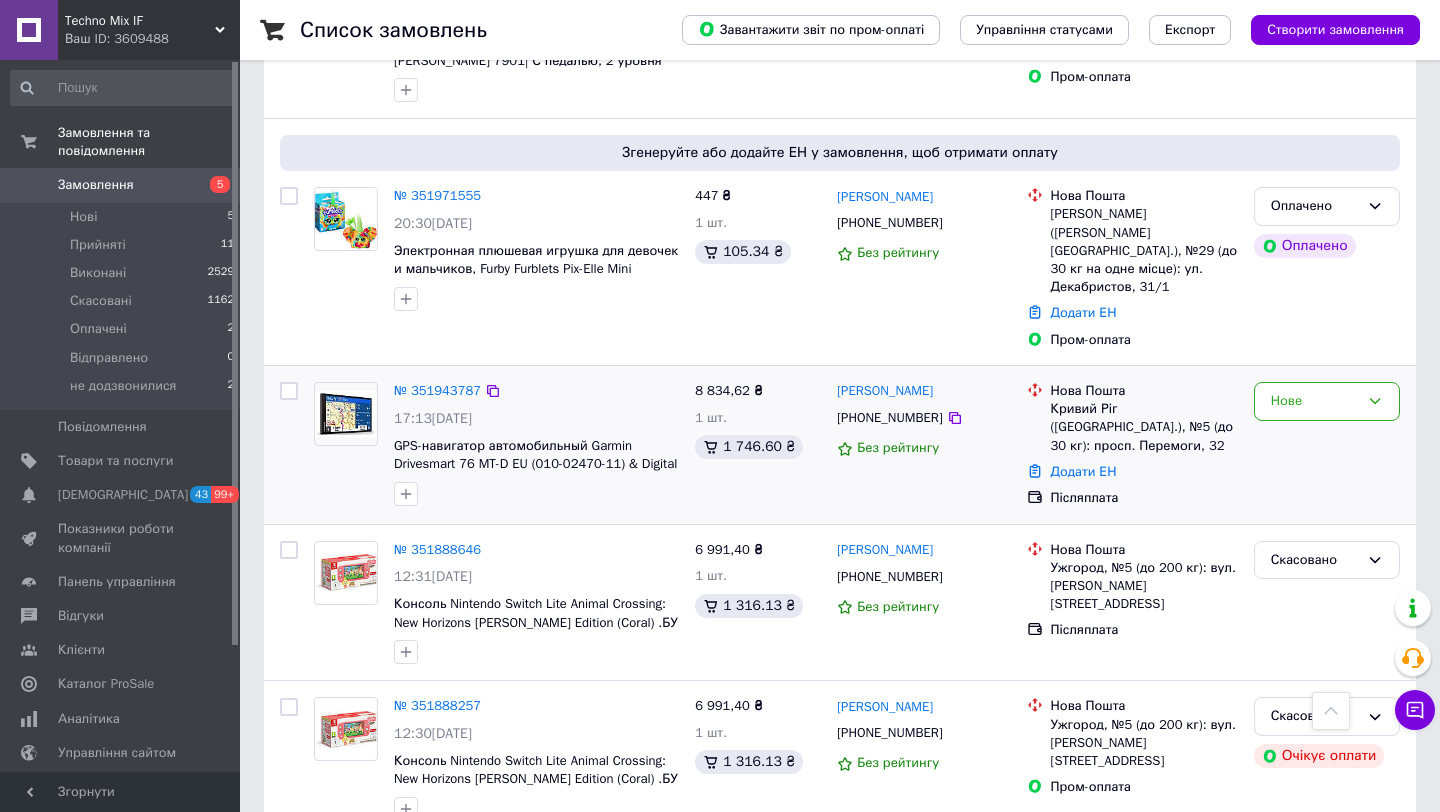 scroll, scrollTop: 523, scrollLeft: 0, axis: vertical 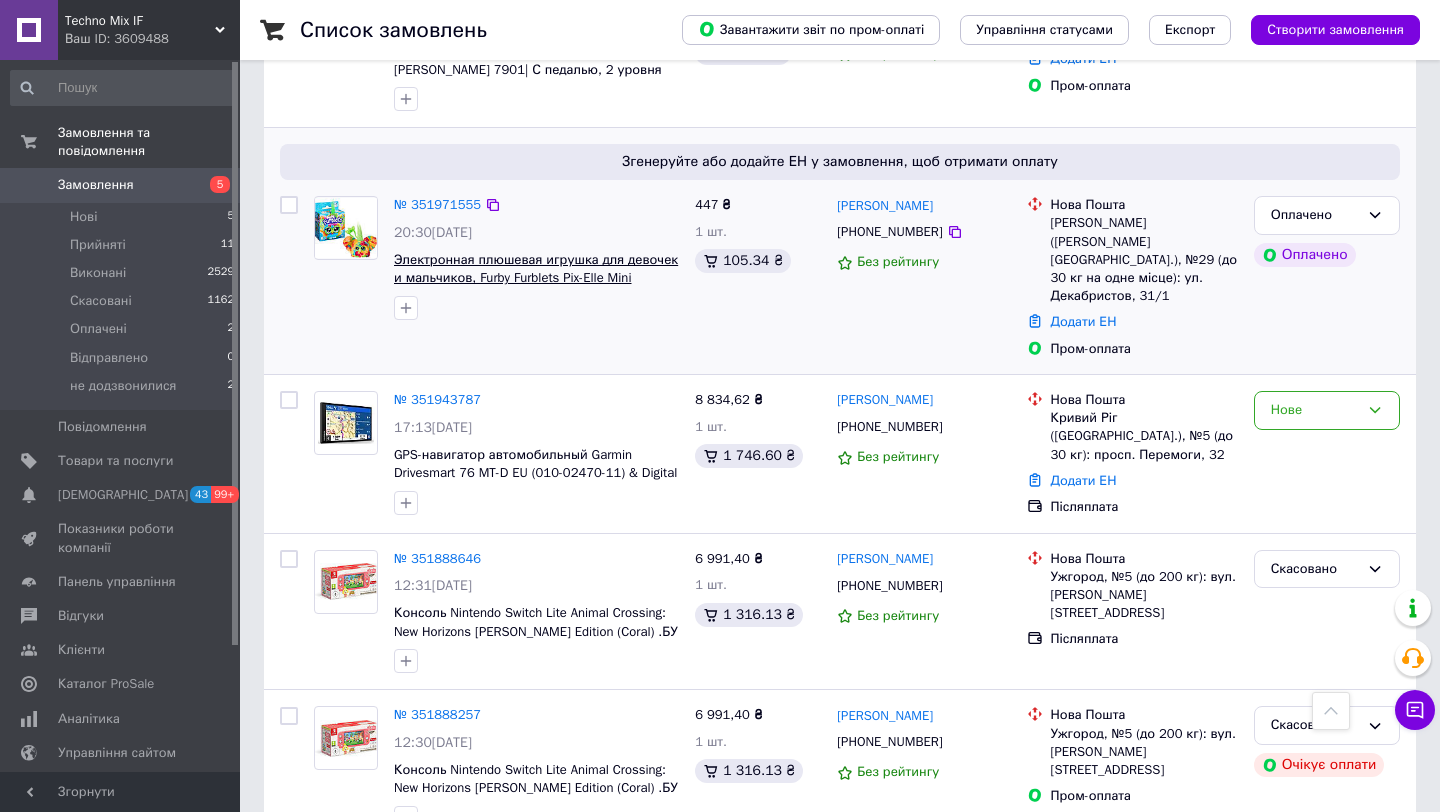 click on "Электронная плюшевая игрушка для девочек и мальчиков, Furby Furblets Pix-Elle Mini Friend.УЦЕНКА" at bounding box center [536, 278] 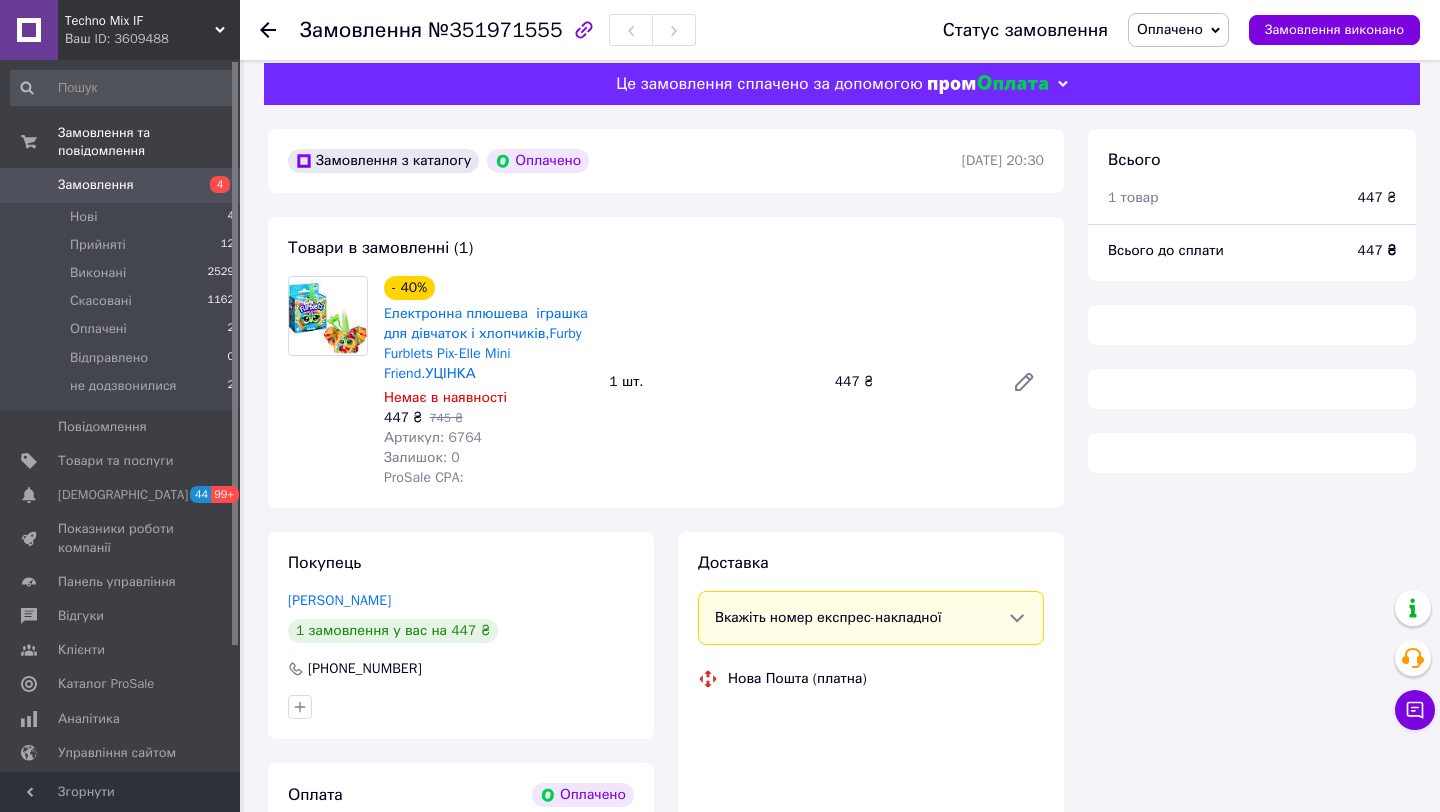 scroll, scrollTop: 31, scrollLeft: 0, axis: vertical 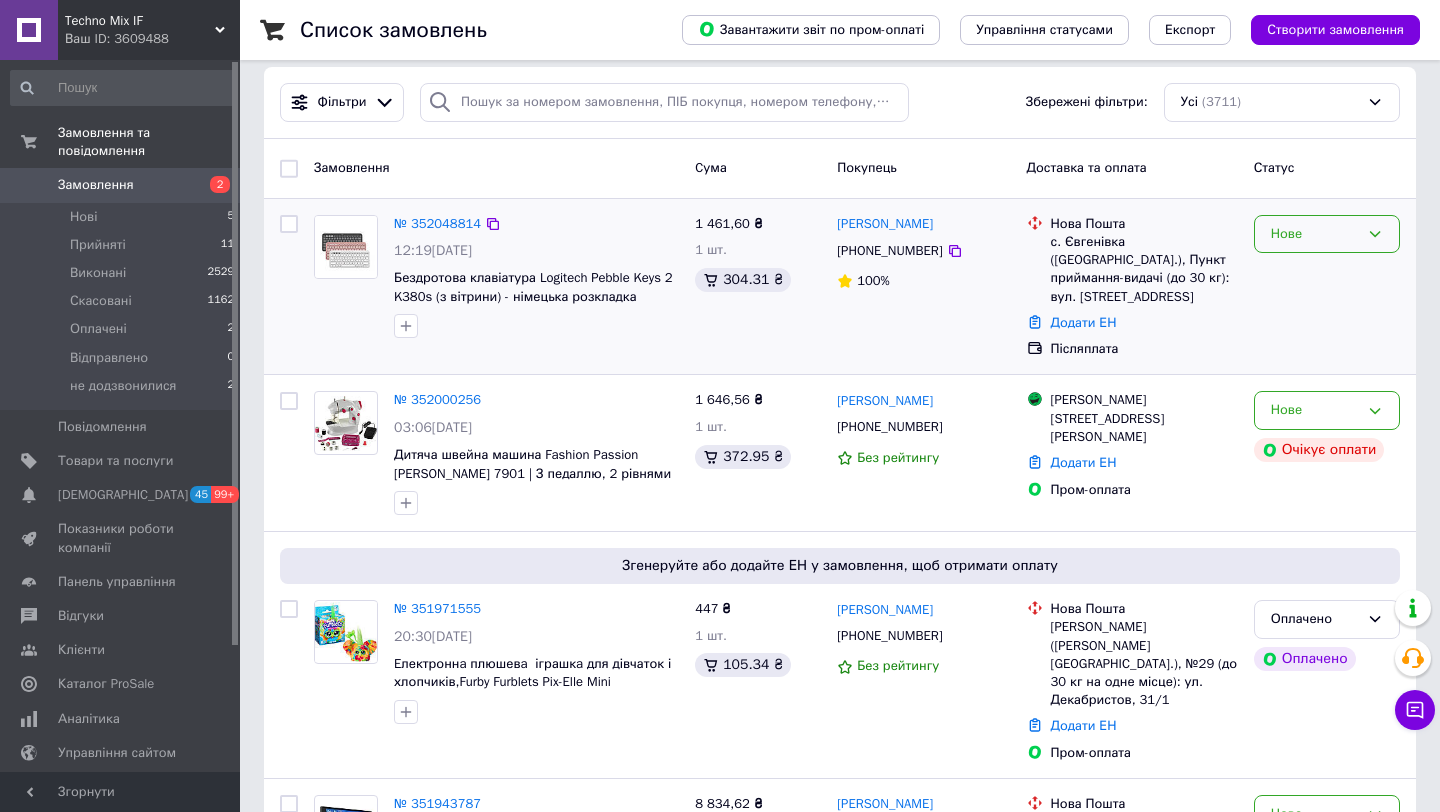 click 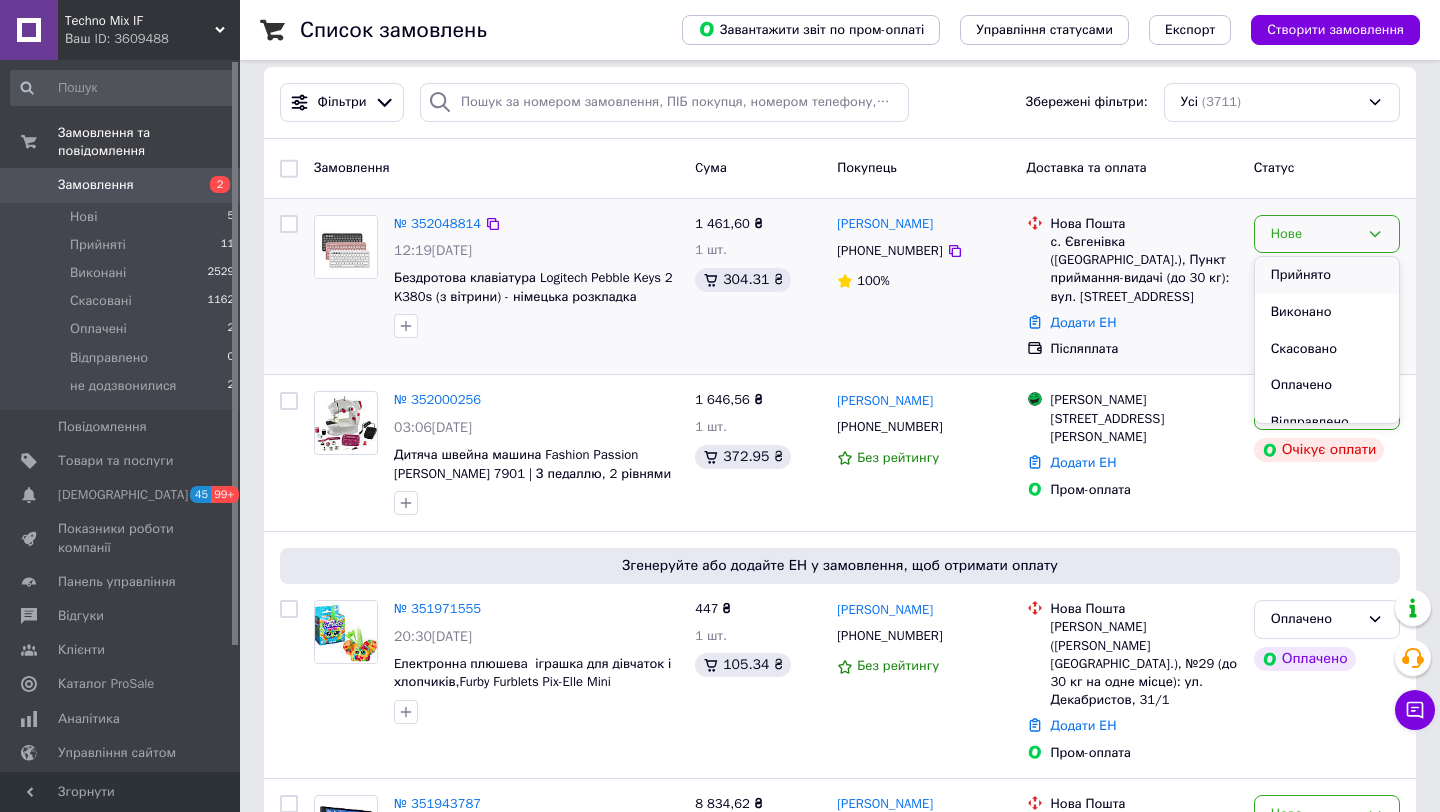 click on "Прийнято" at bounding box center (1327, 275) 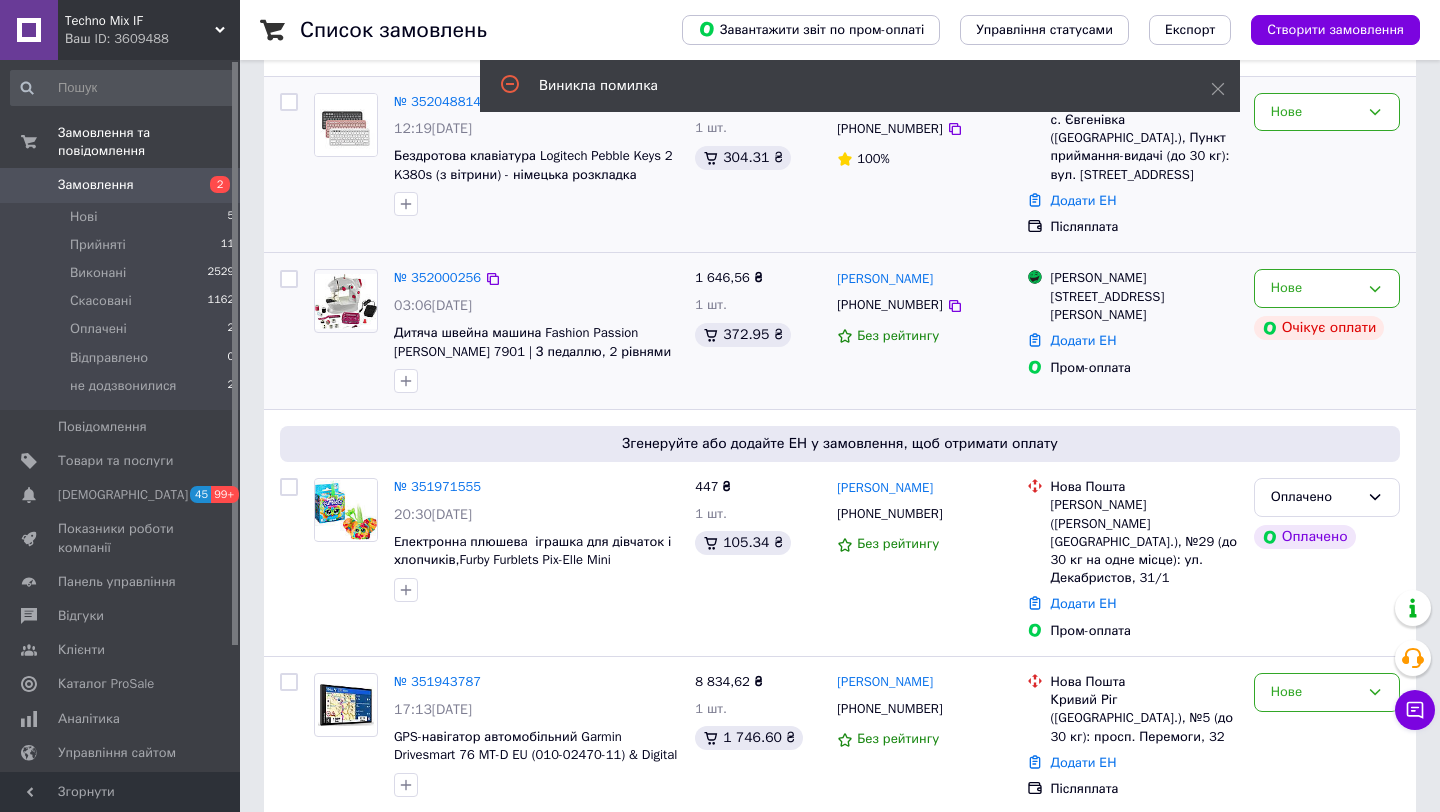 scroll, scrollTop: 247, scrollLeft: 0, axis: vertical 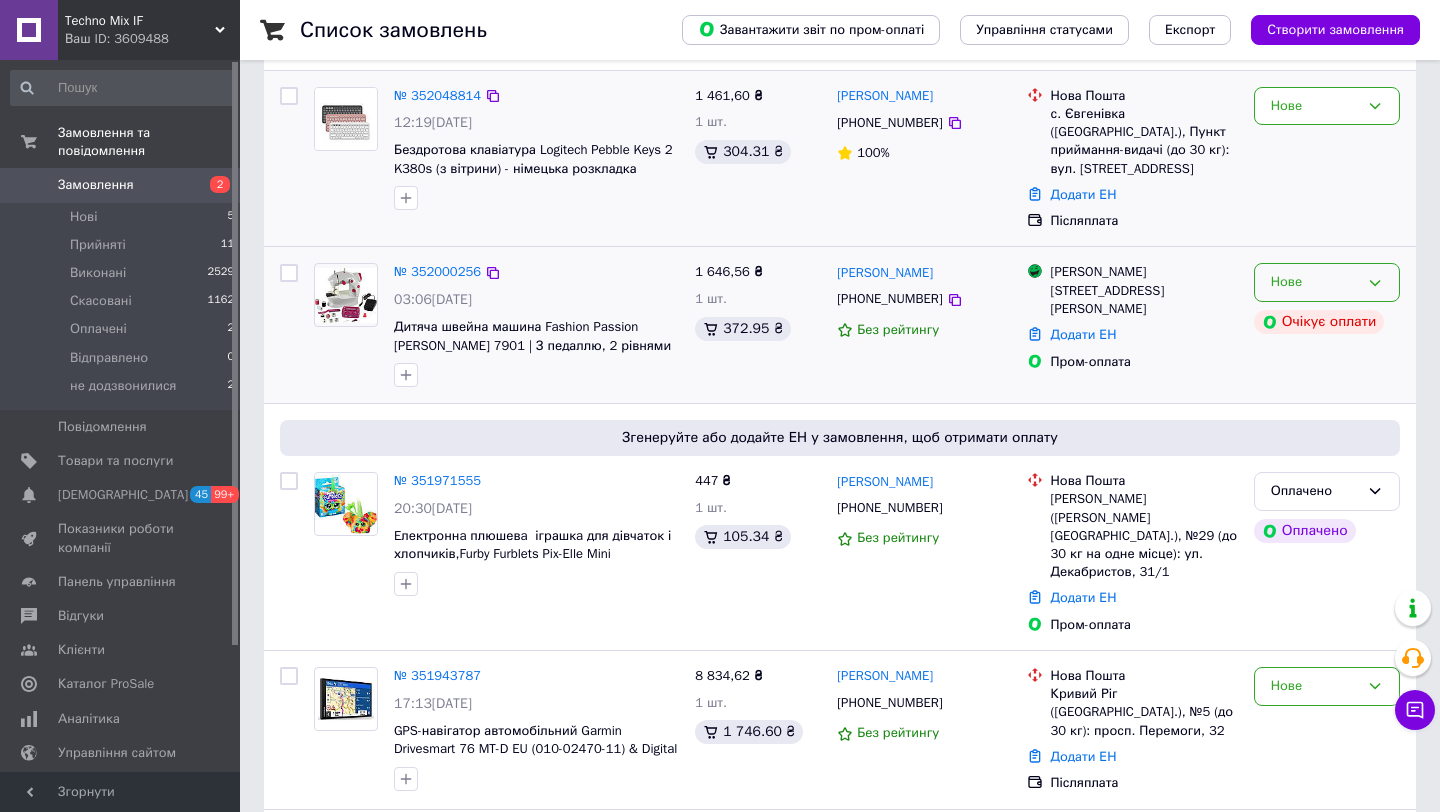 click 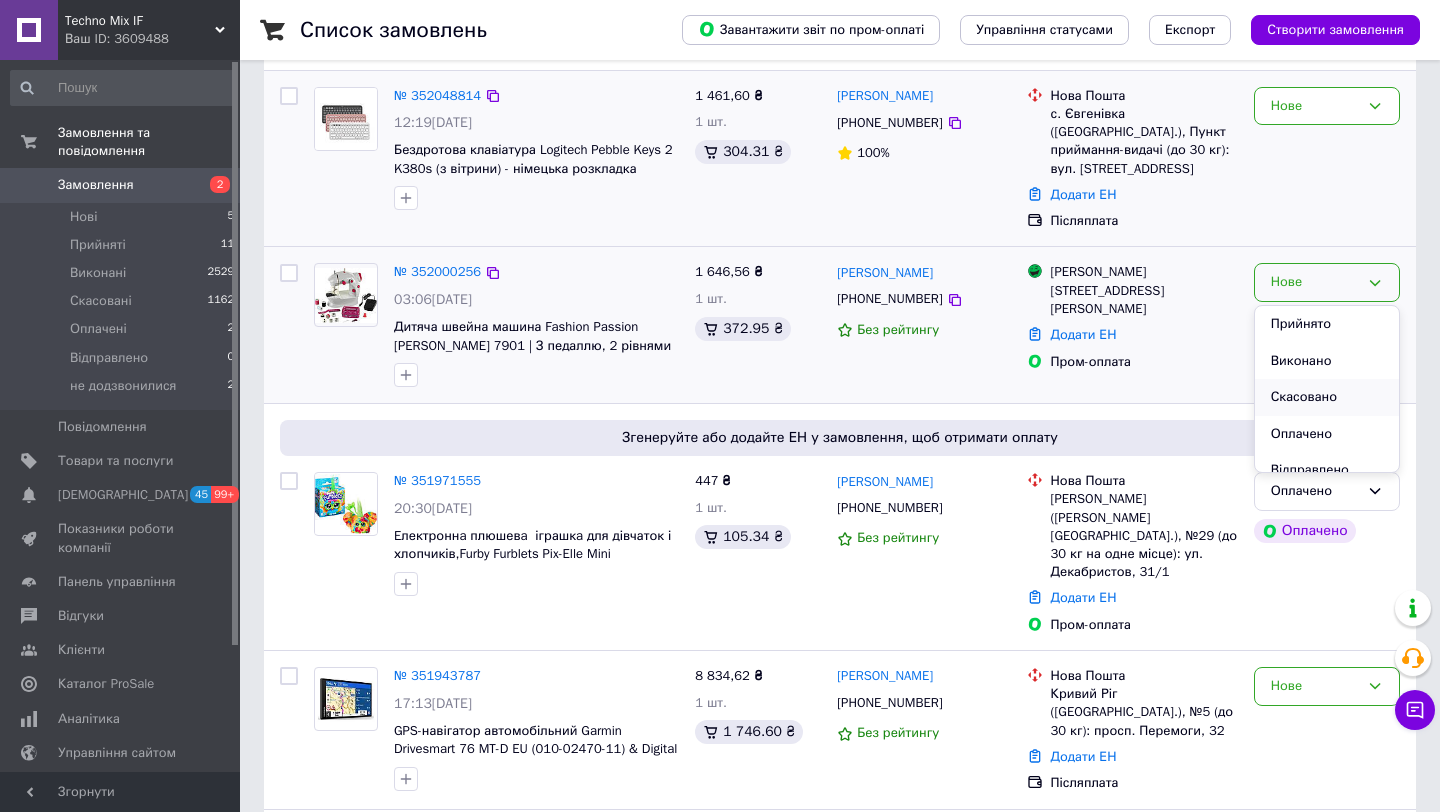 click on "Скасовано" at bounding box center [1327, 397] 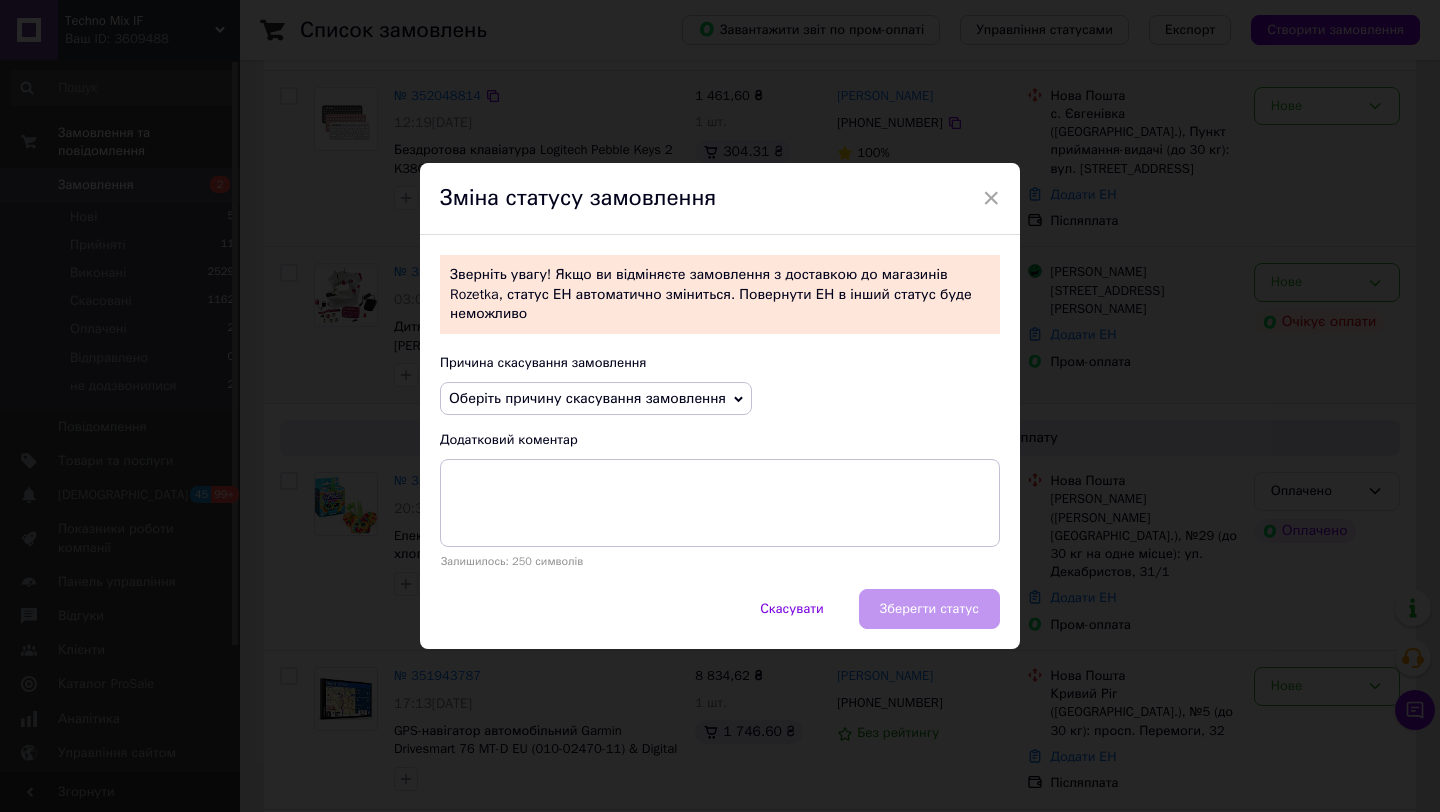 click 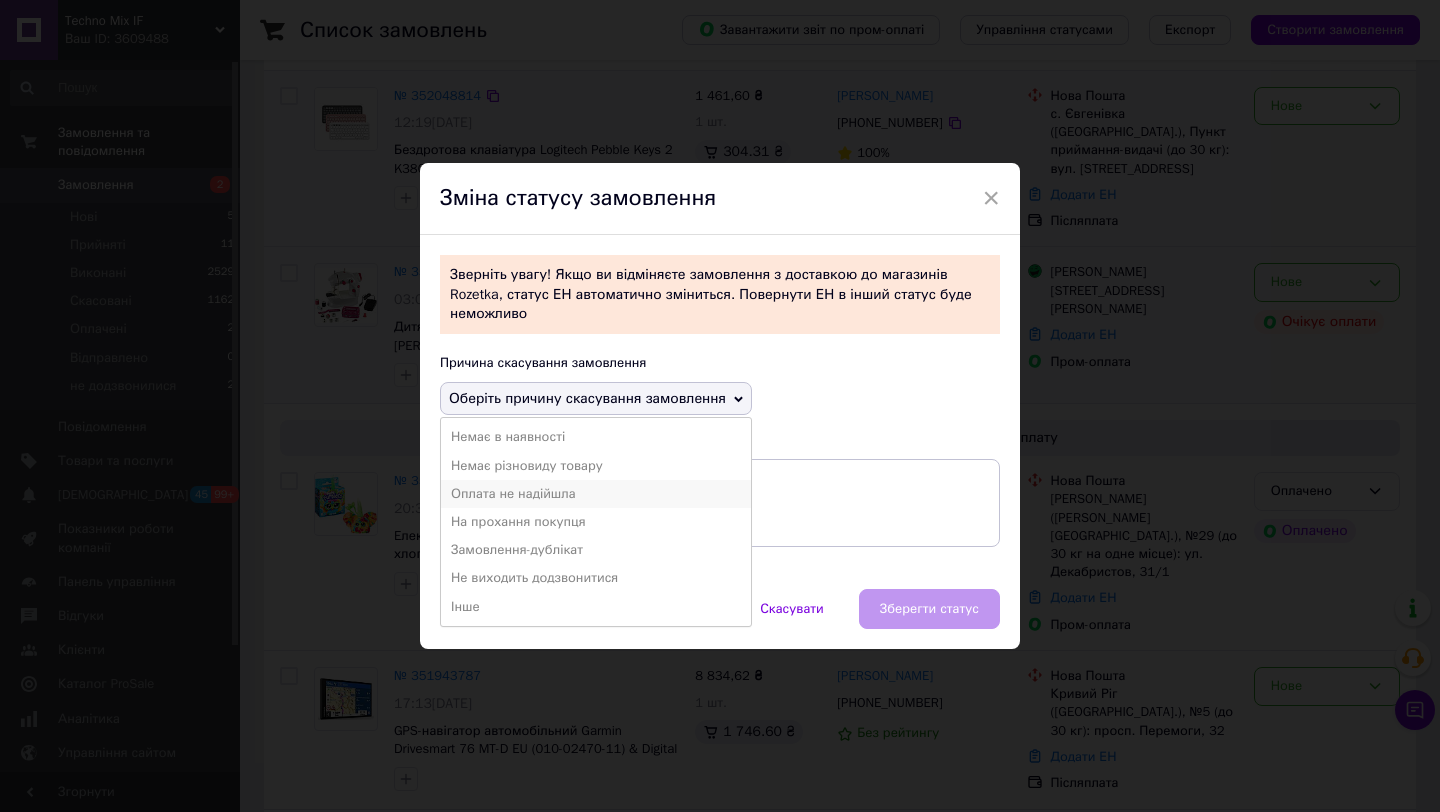 click on "Оплата не надійшла" at bounding box center [596, 494] 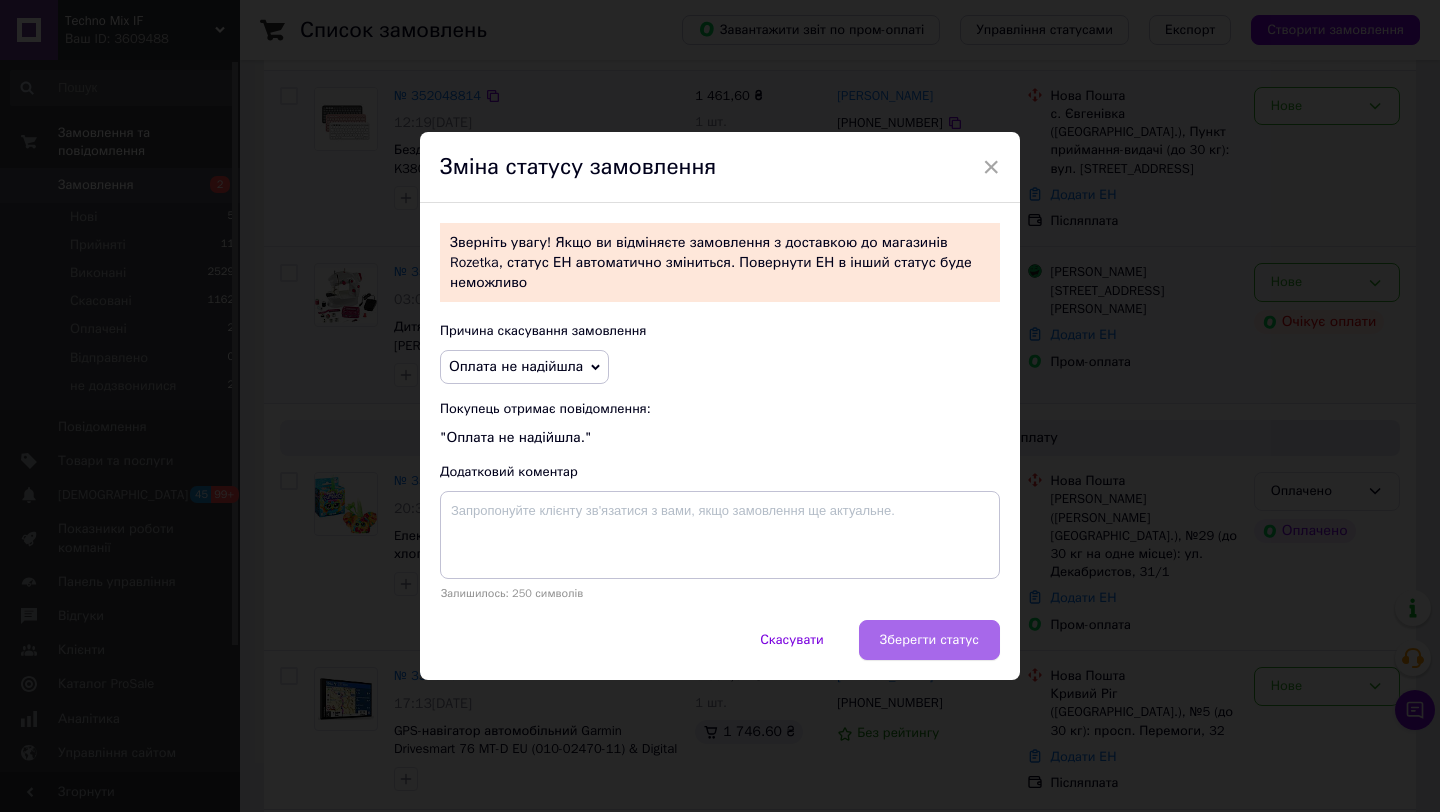 click on "Зберегти статус" at bounding box center [929, 640] 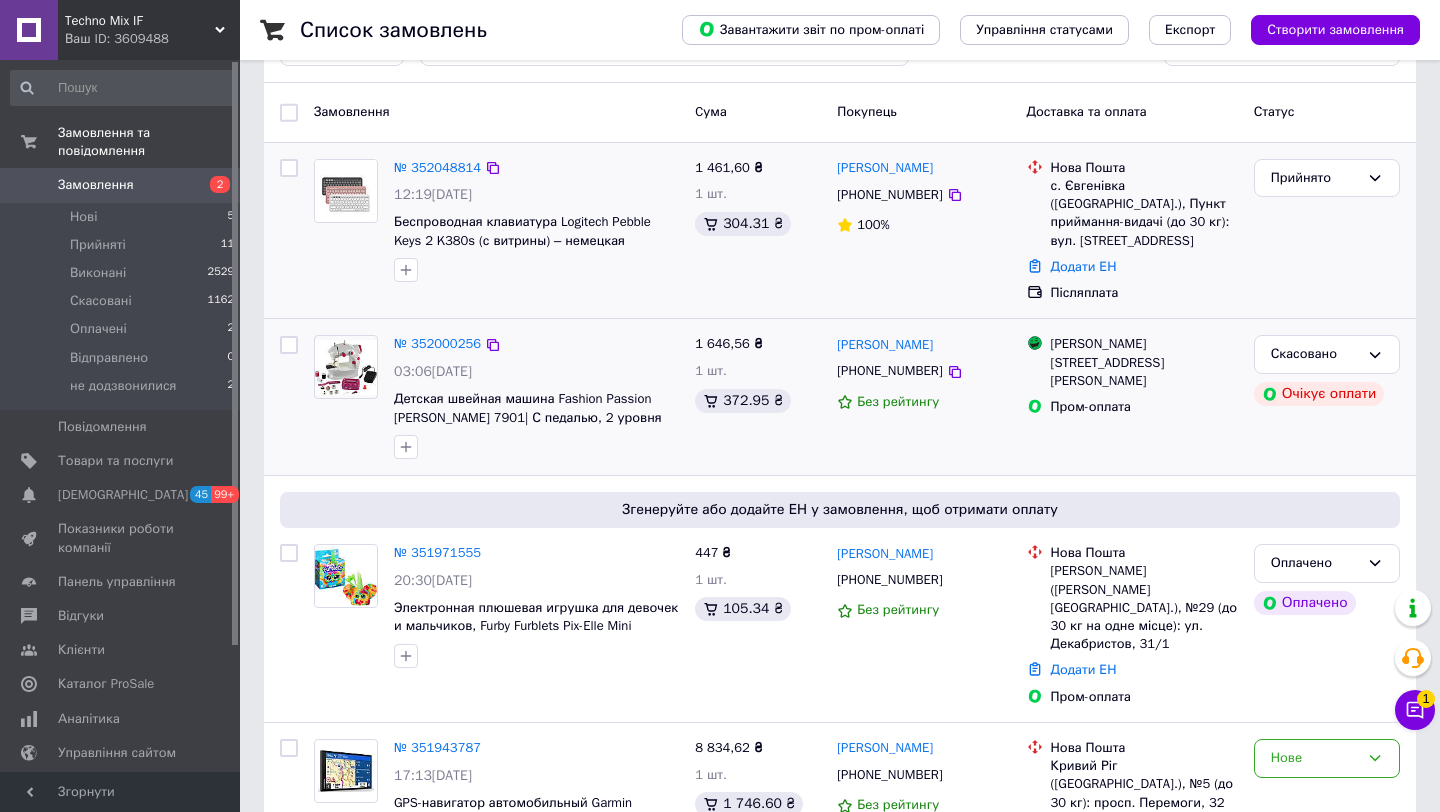 scroll, scrollTop: 0, scrollLeft: 0, axis: both 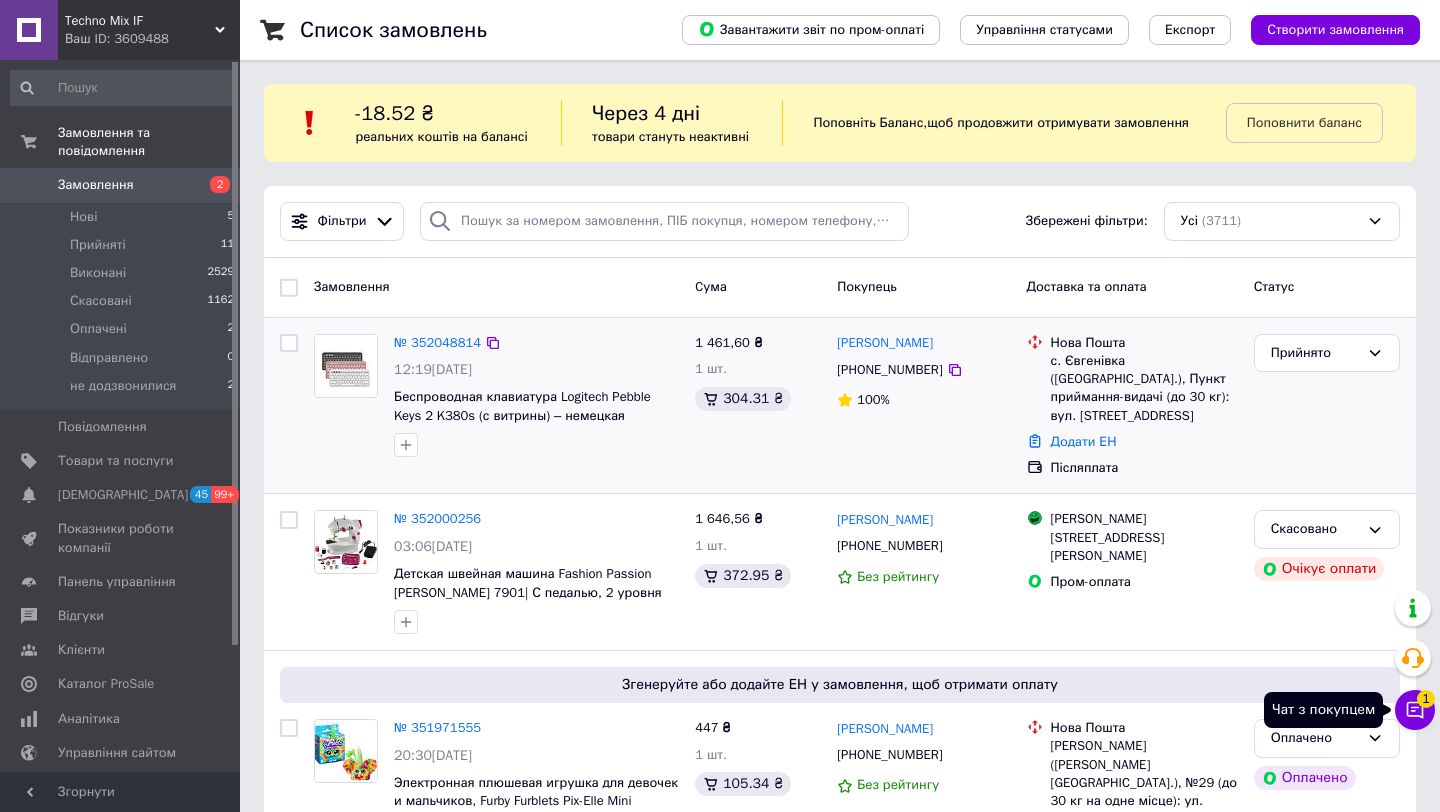 click 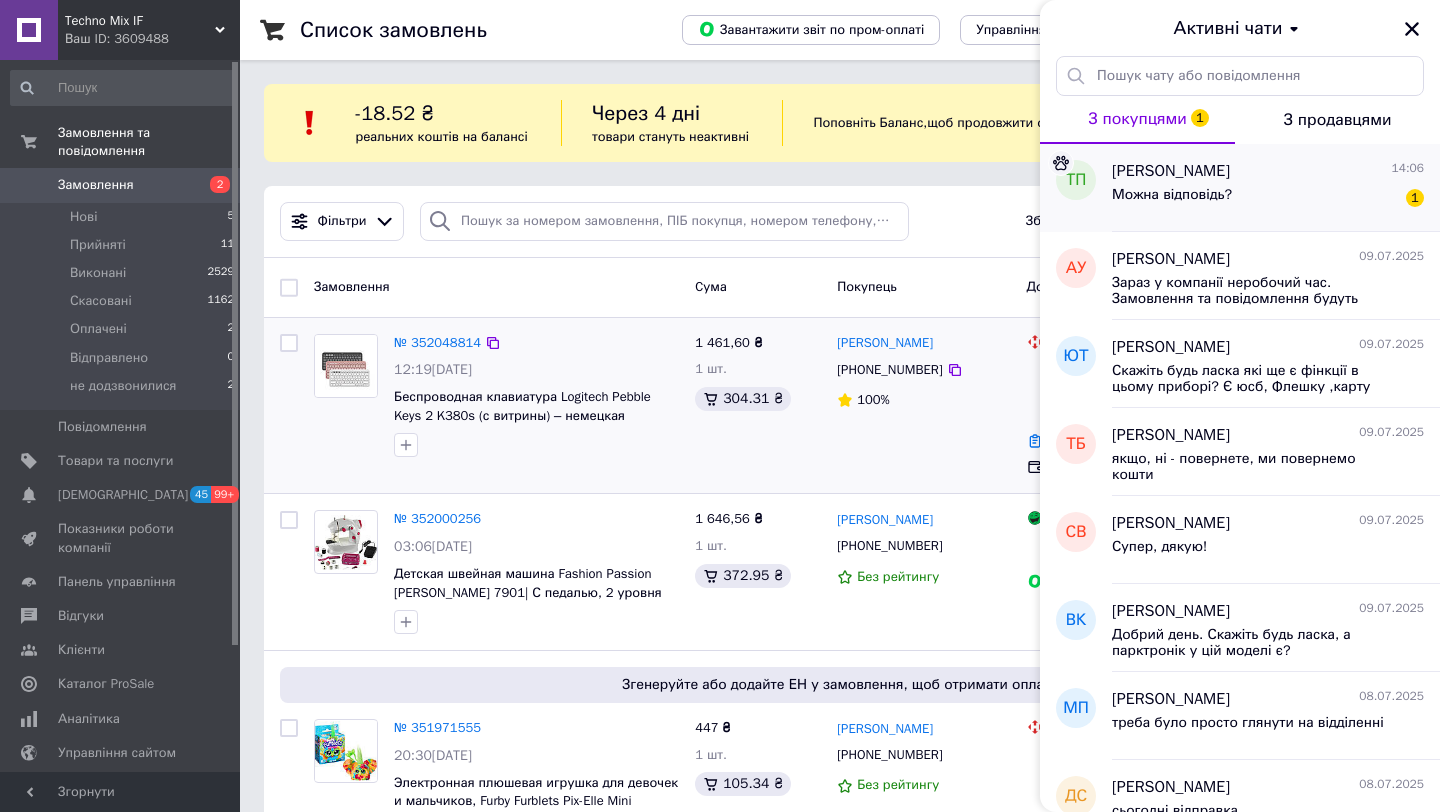 click on "Можна відповідь? 1" at bounding box center (1268, 199) 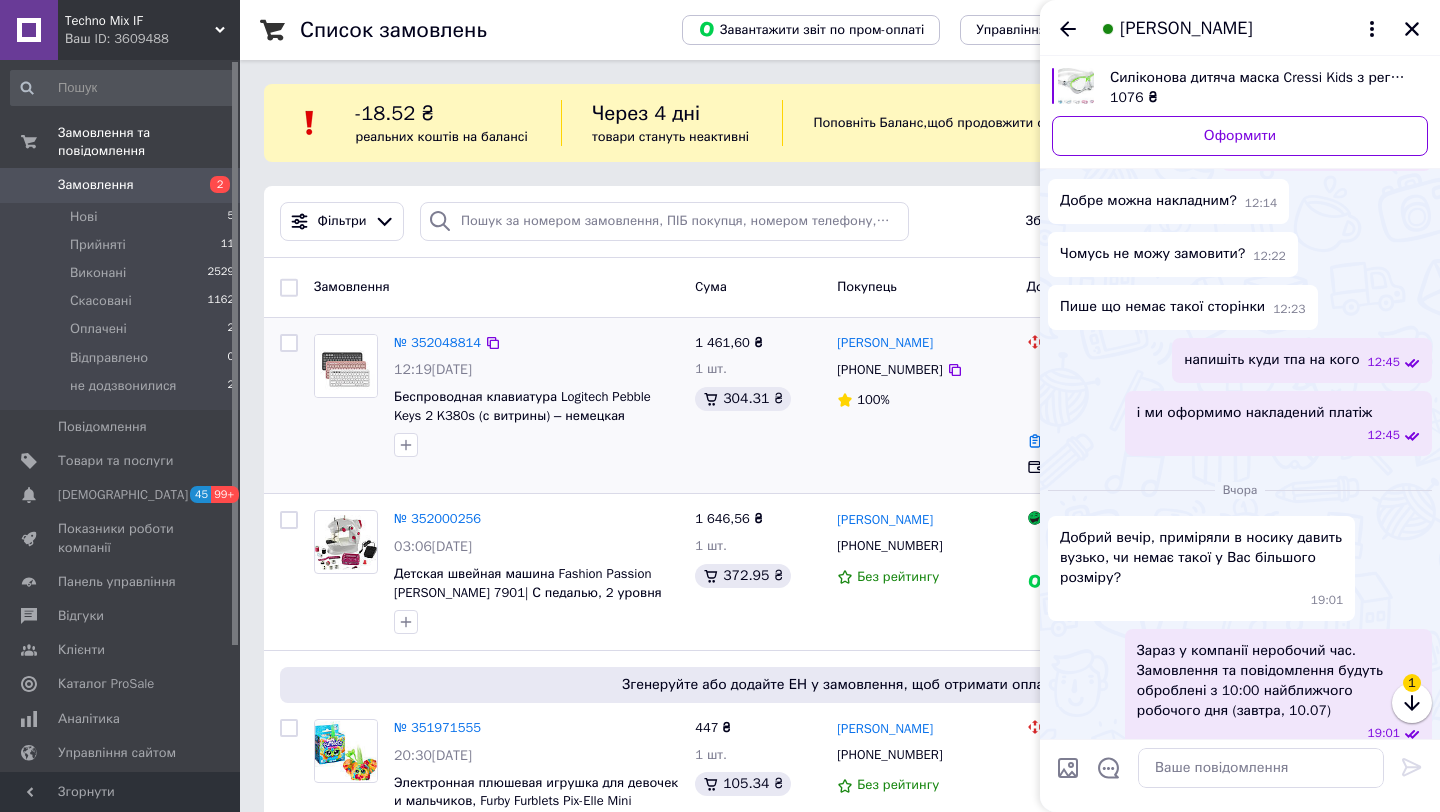 scroll, scrollTop: 693, scrollLeft: 0, axis: vertical 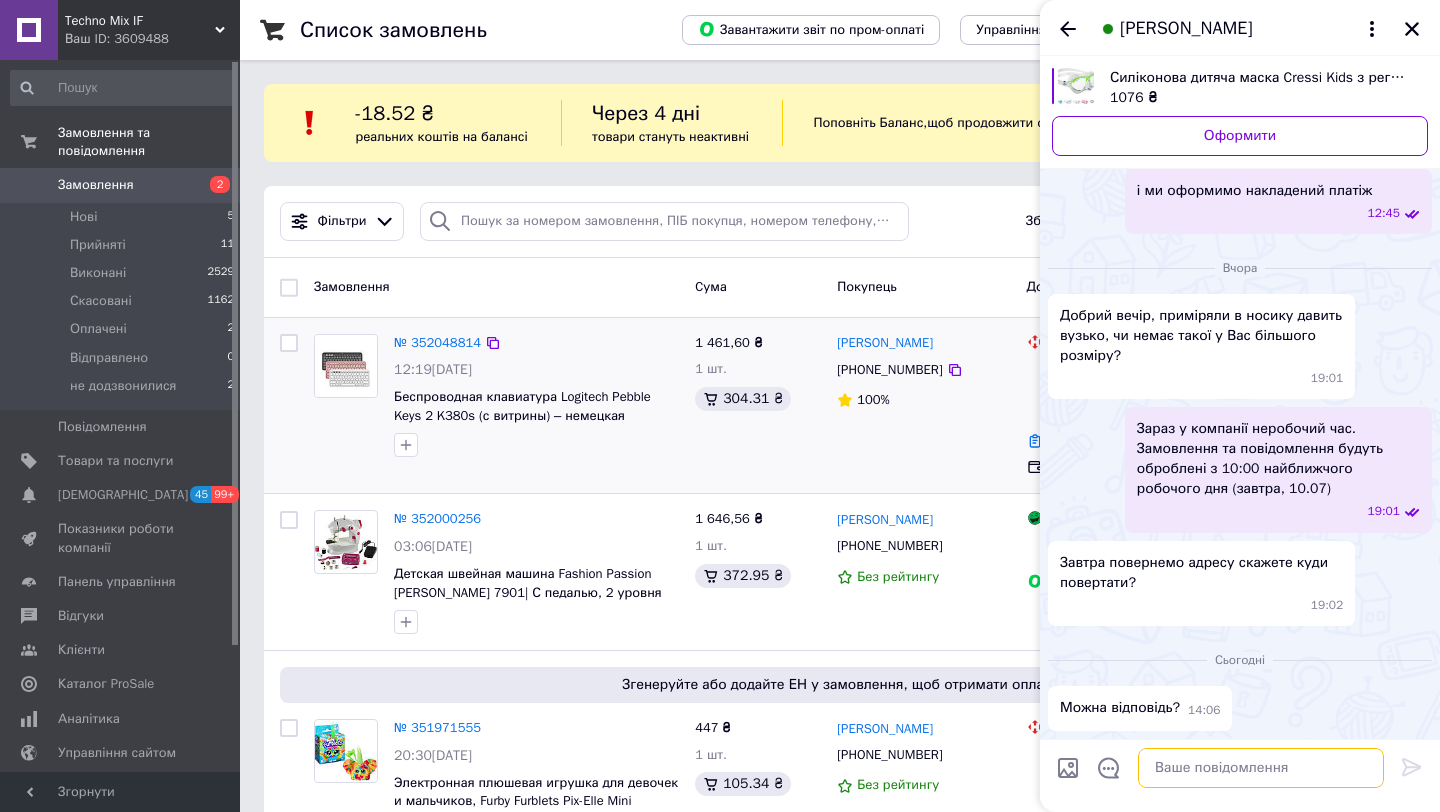 click at bounding box center [1261, 768] 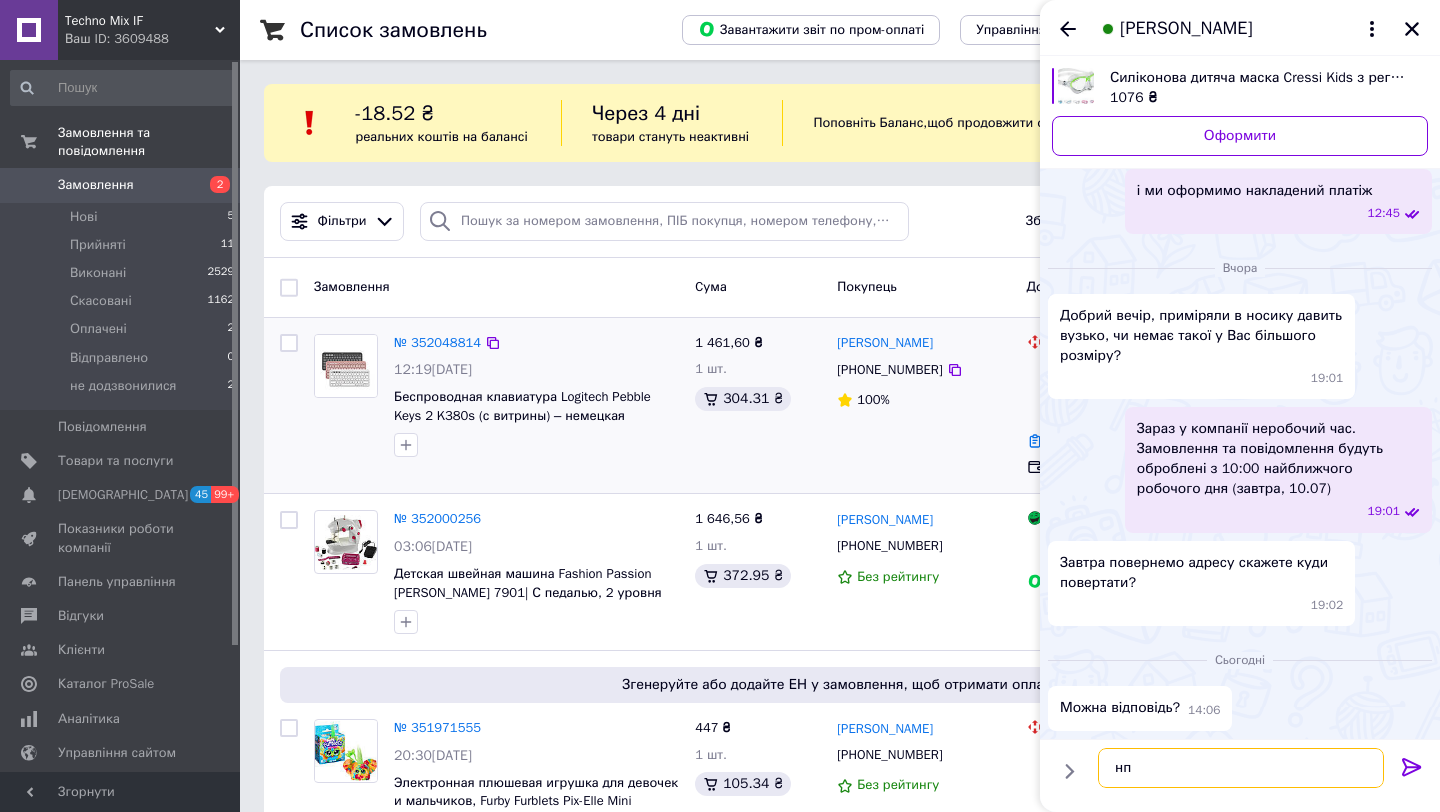 type on "нп 7" 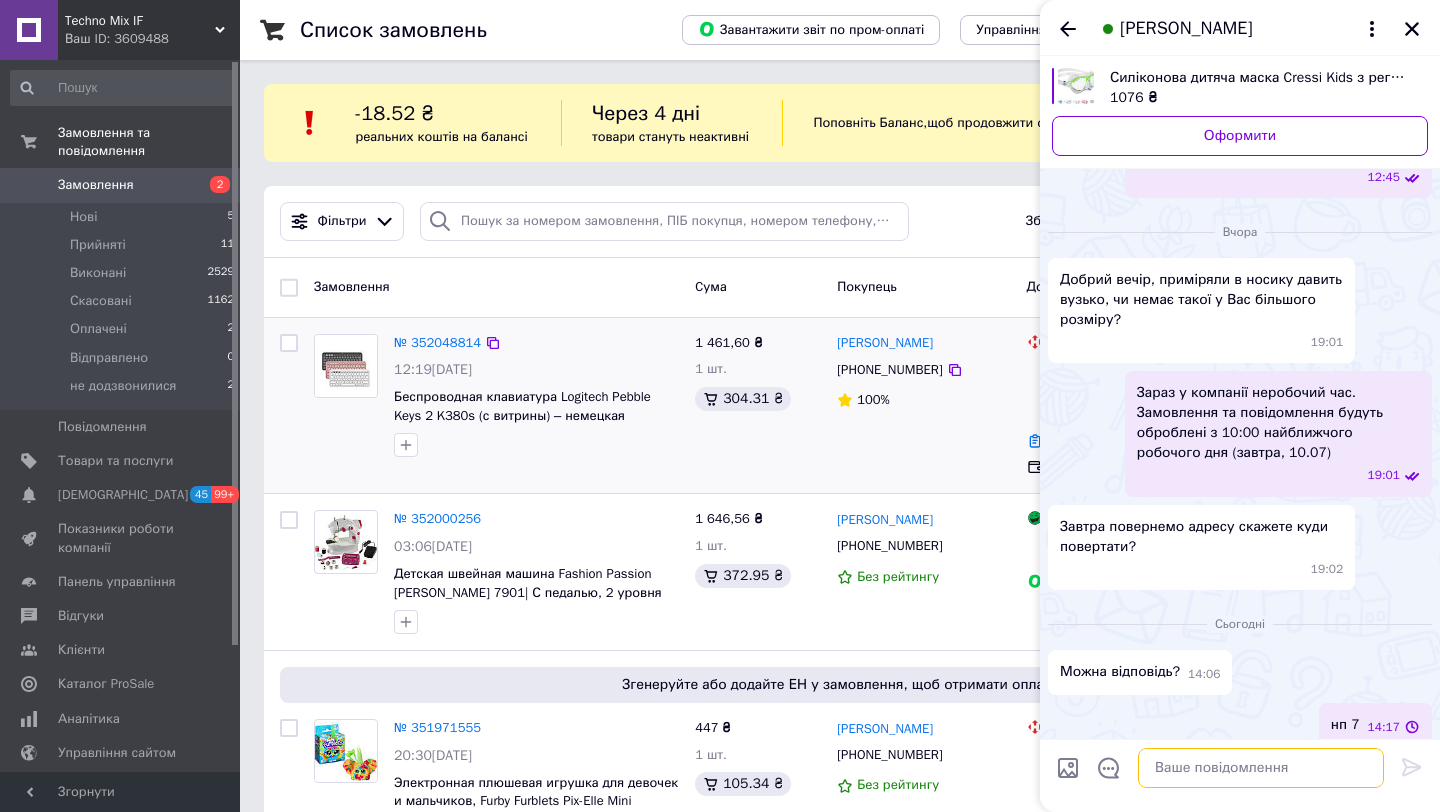 scroll, scrollTop: 710, scrollLeft: 0, axis: vertical 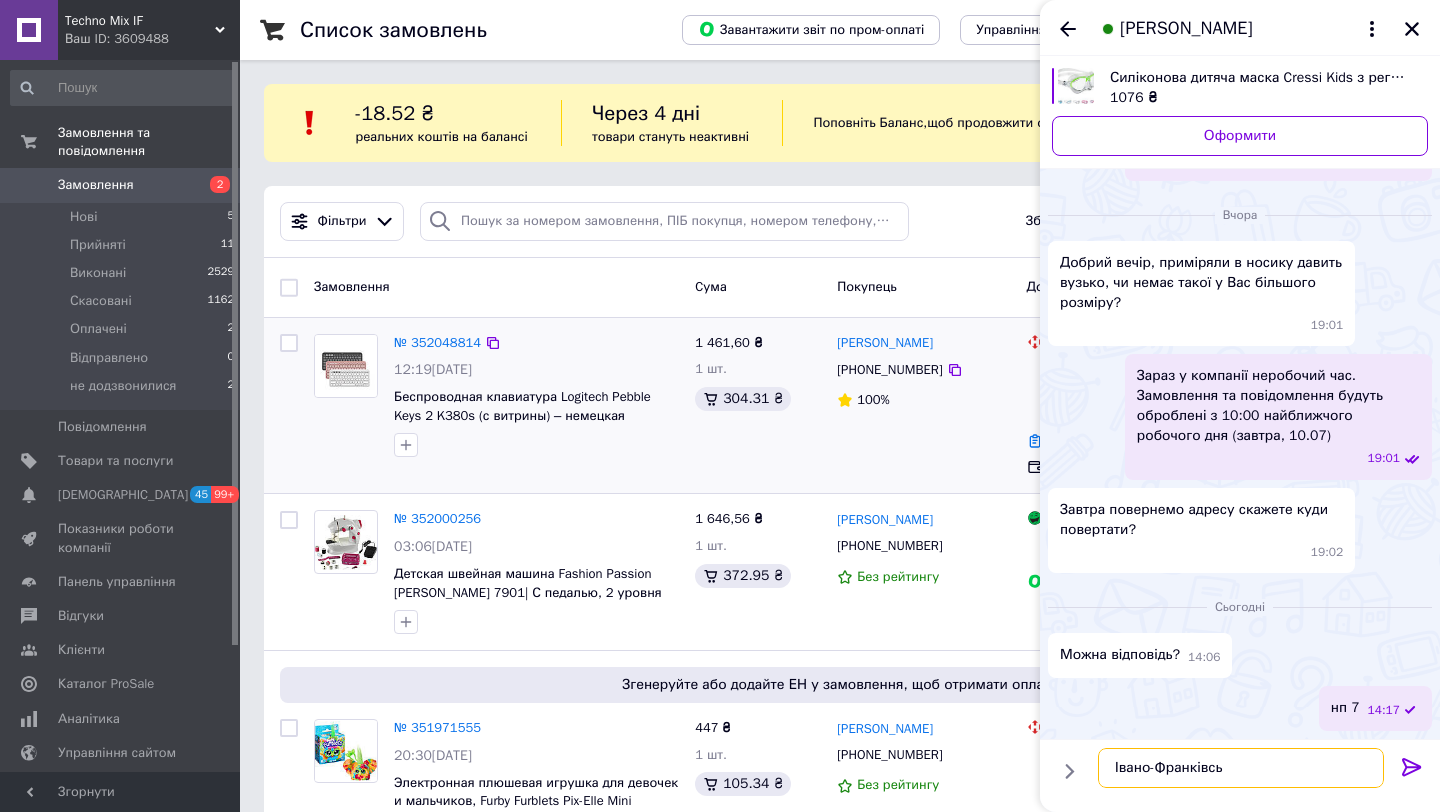 type on "Івано-Франківськ" 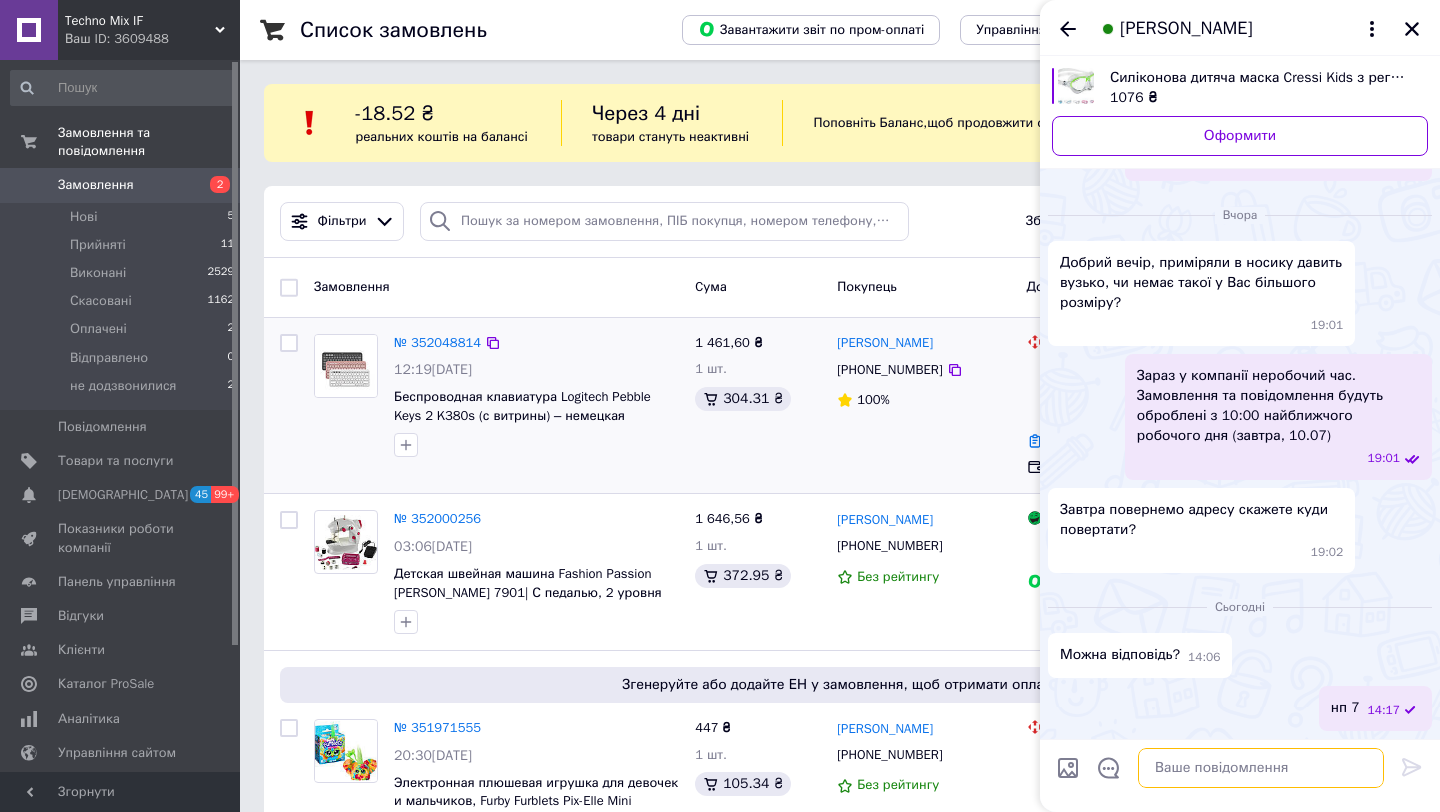 scroll, scrollTop: 763, scrollLeft: 0, axis: vertical 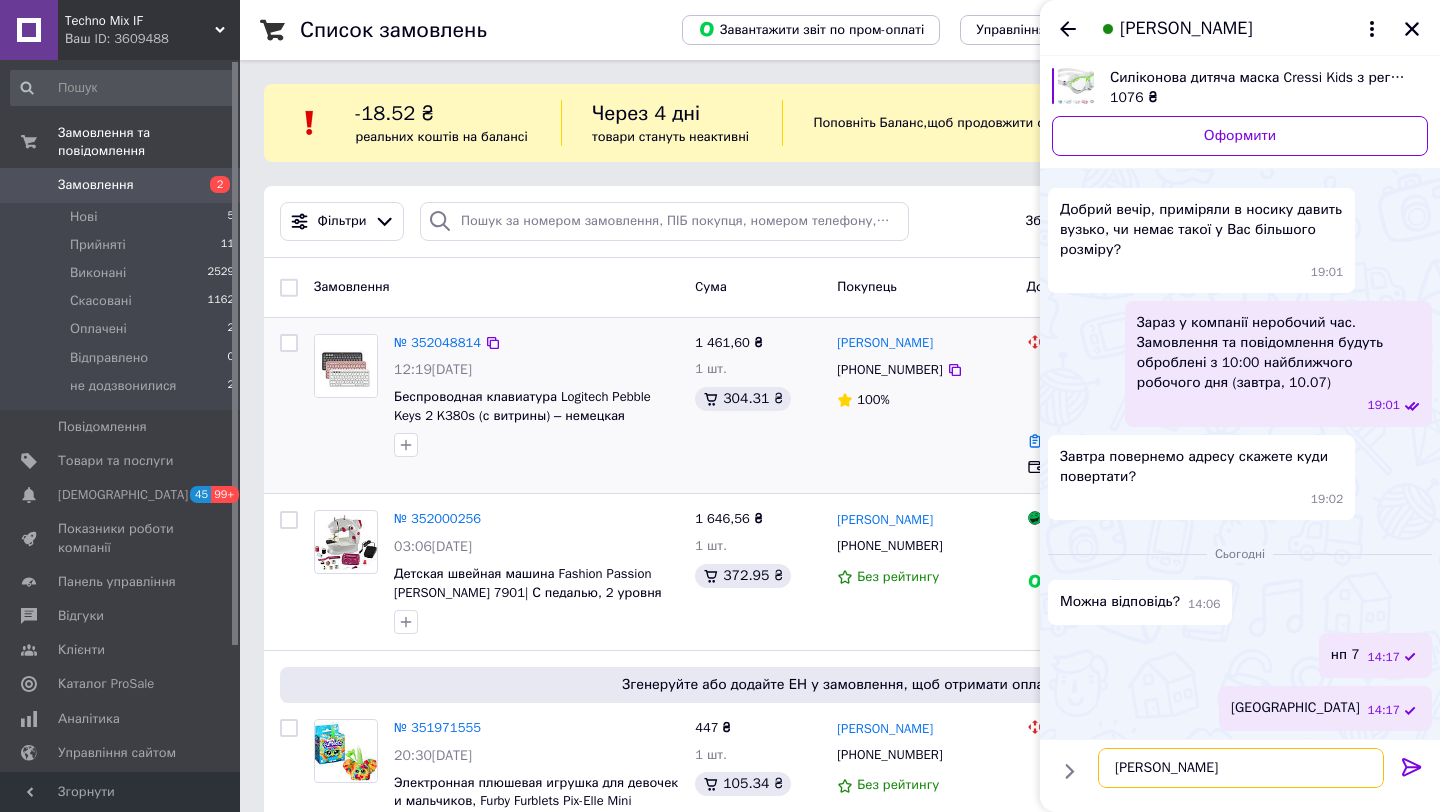 type on "Лубик Володимир" 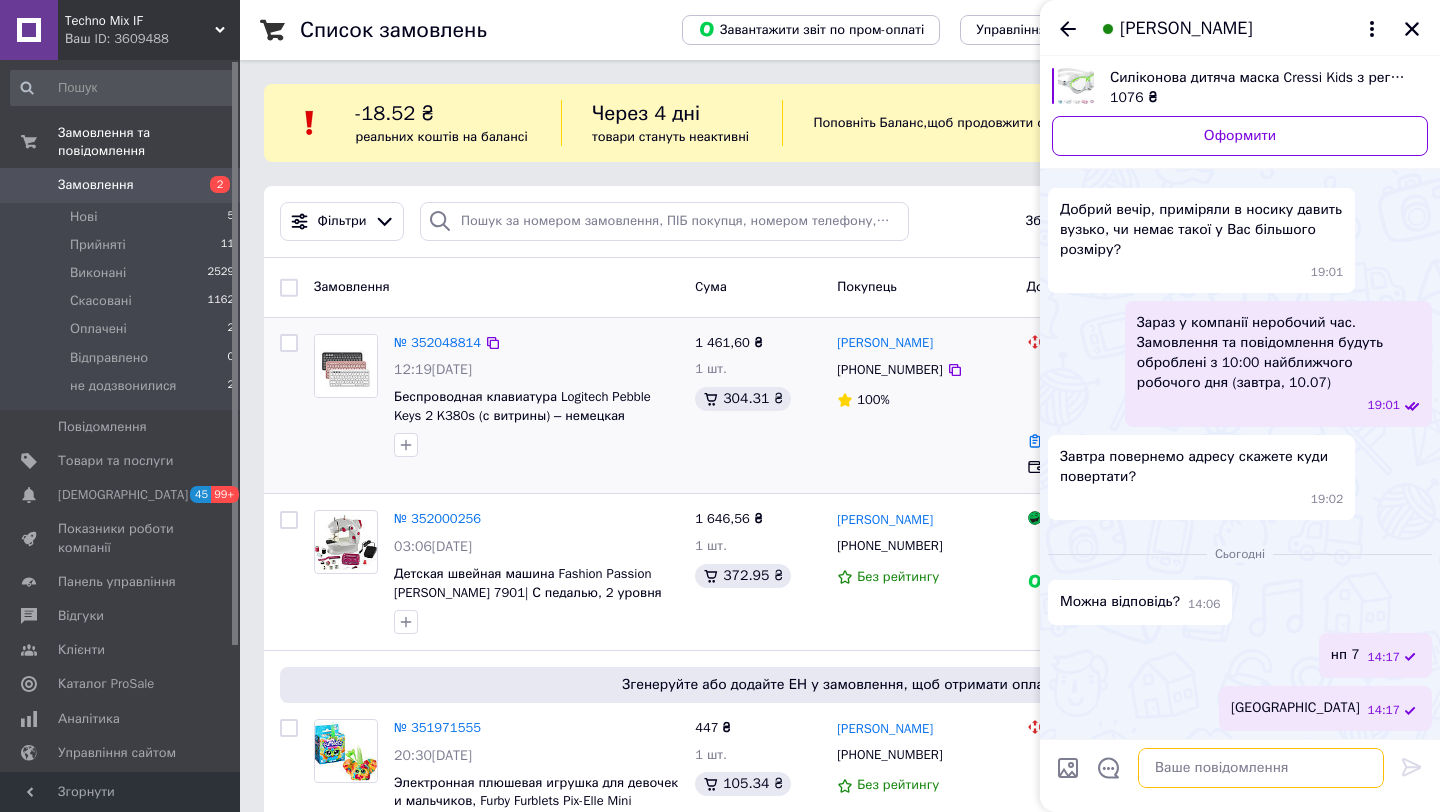 scroll, scrollTop: 816, scrollLeft: 0, axis: vertical 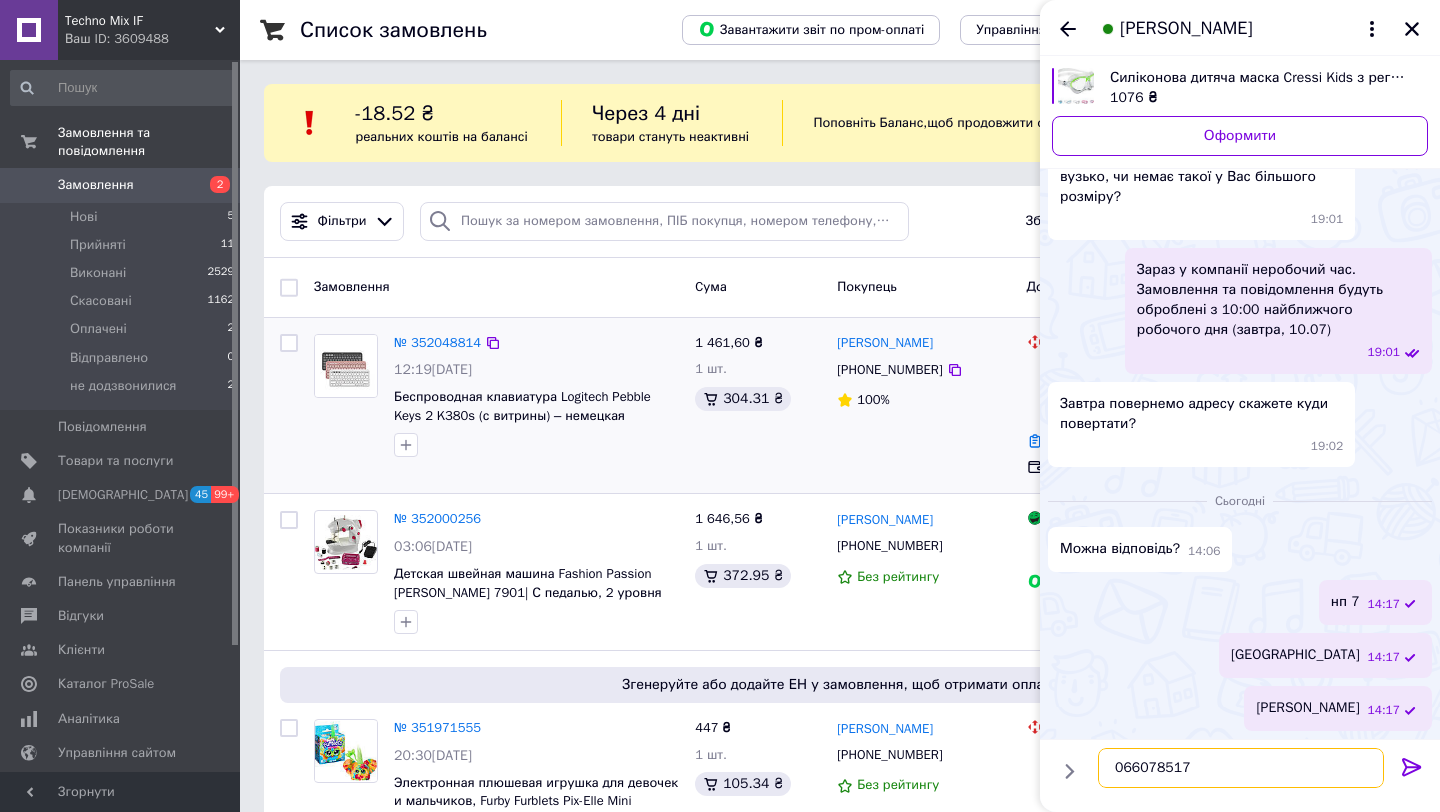 type on "0660785177" 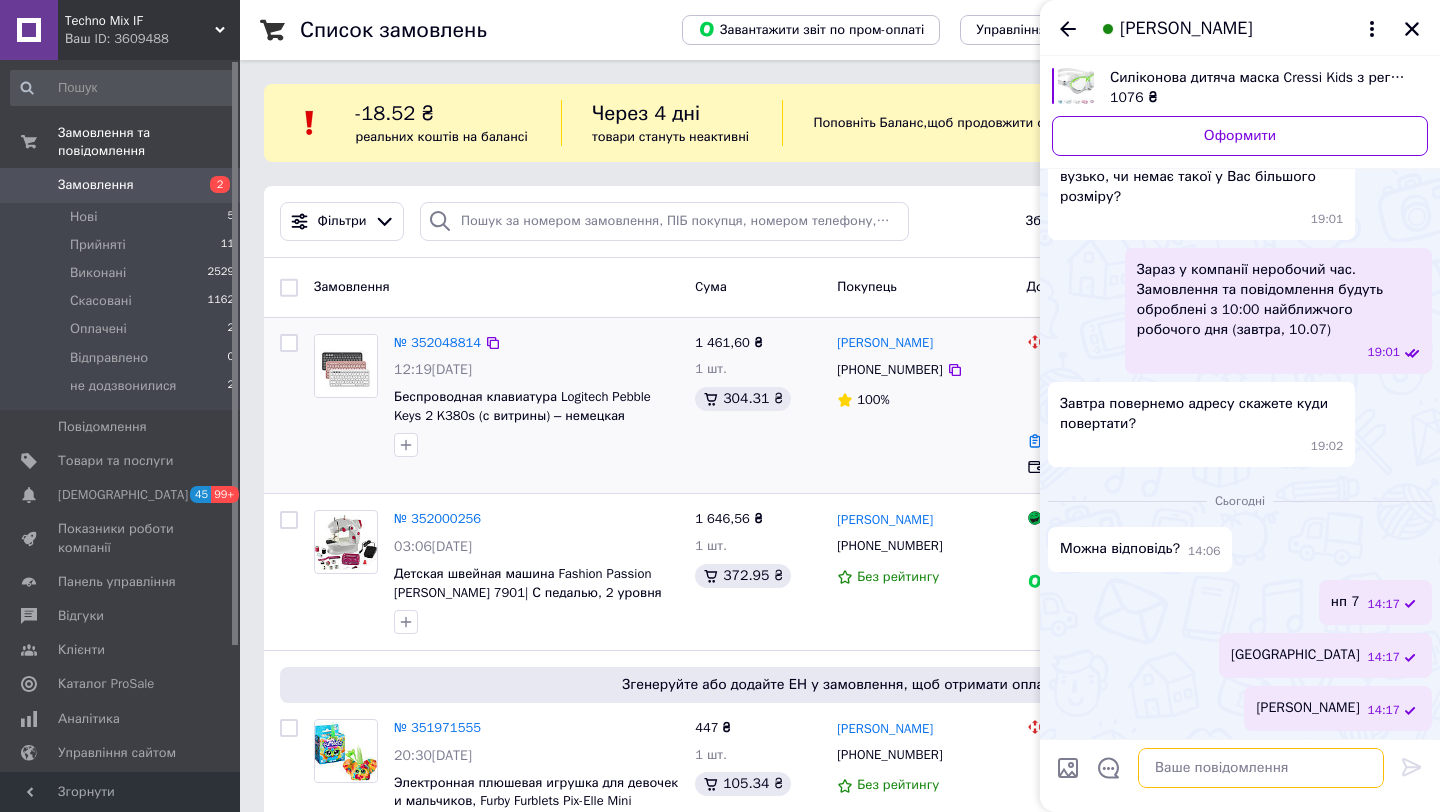 scroll, scrollTop: 869, scrollLeft: 0, axis: vertical 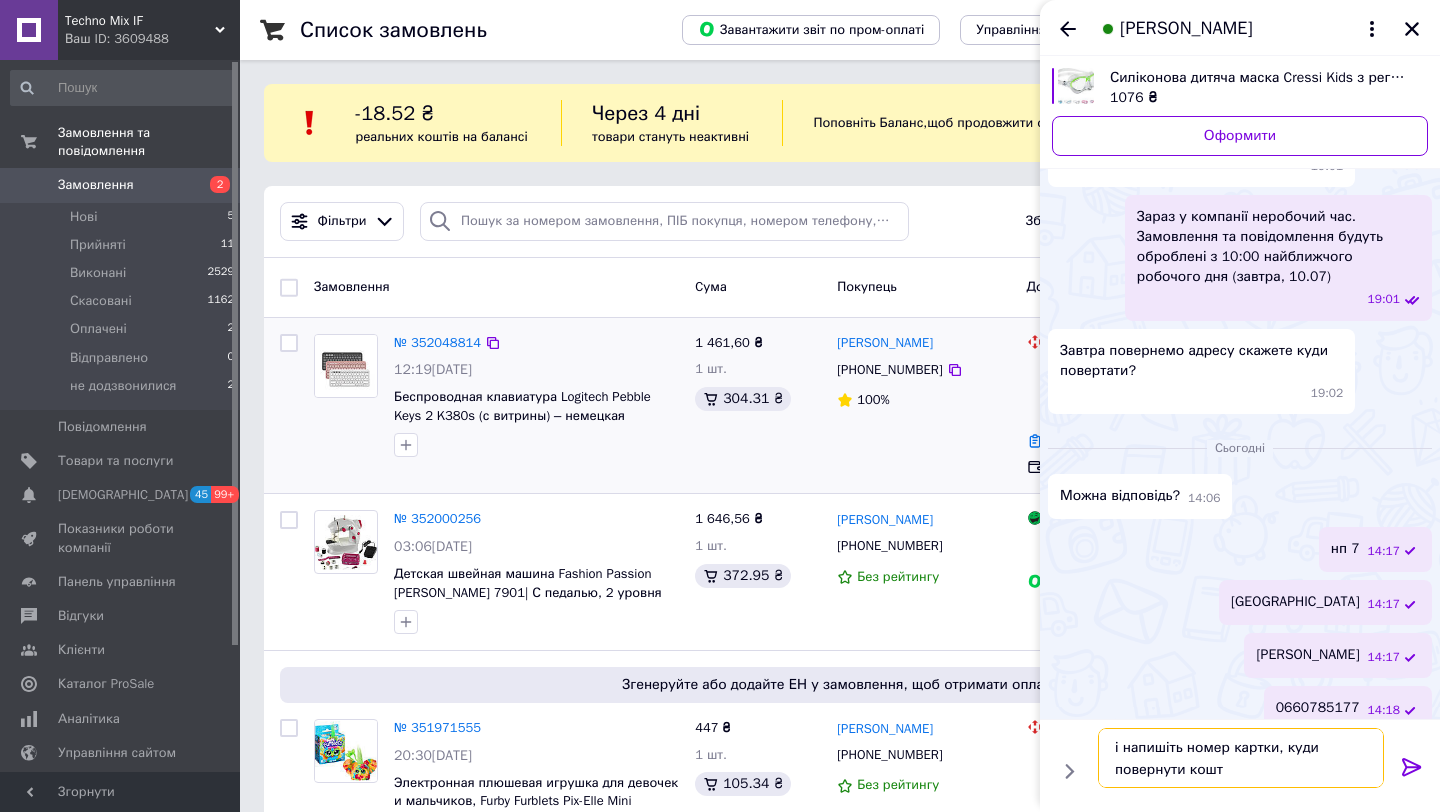 type on "і напишіть номер картки, куди повернути кошти" 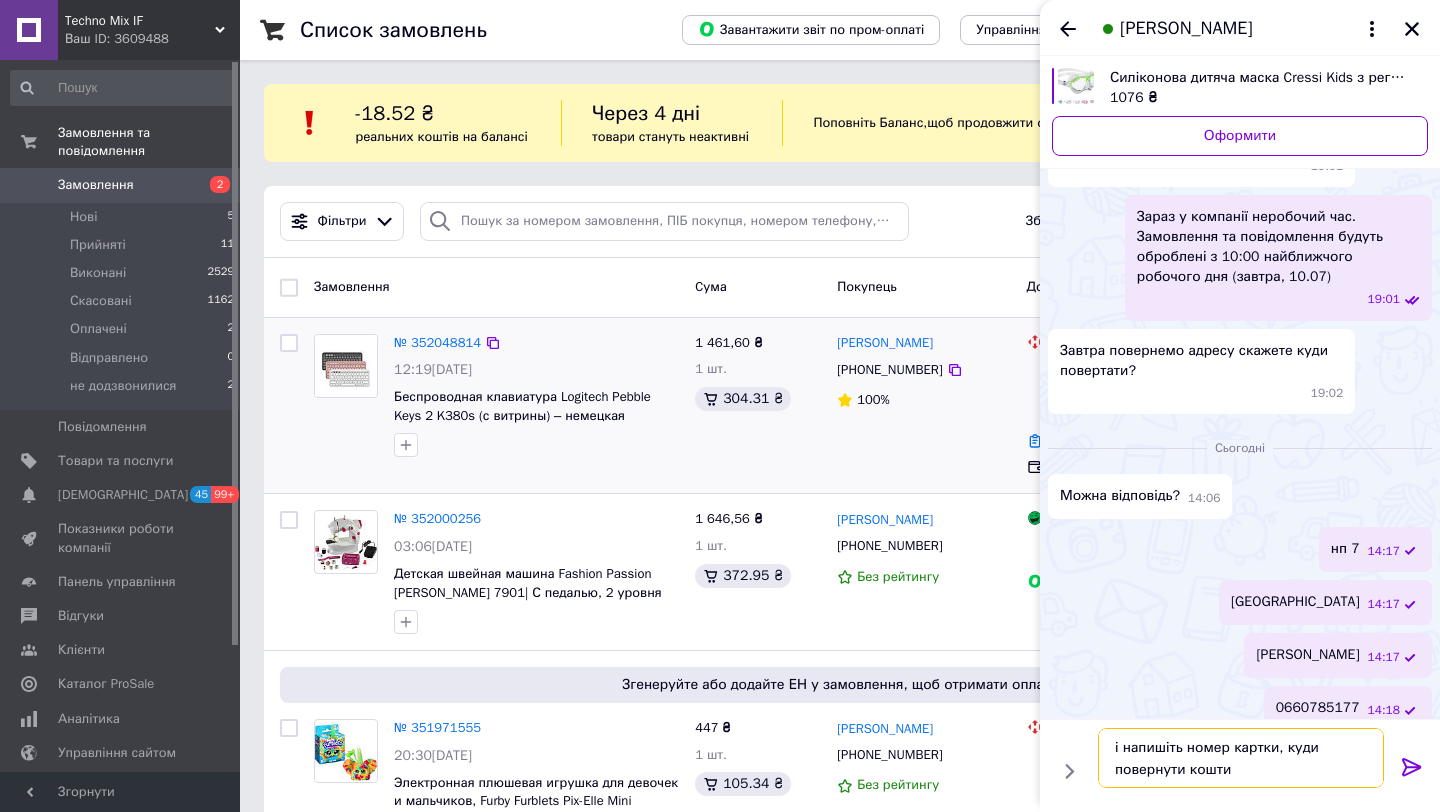 type 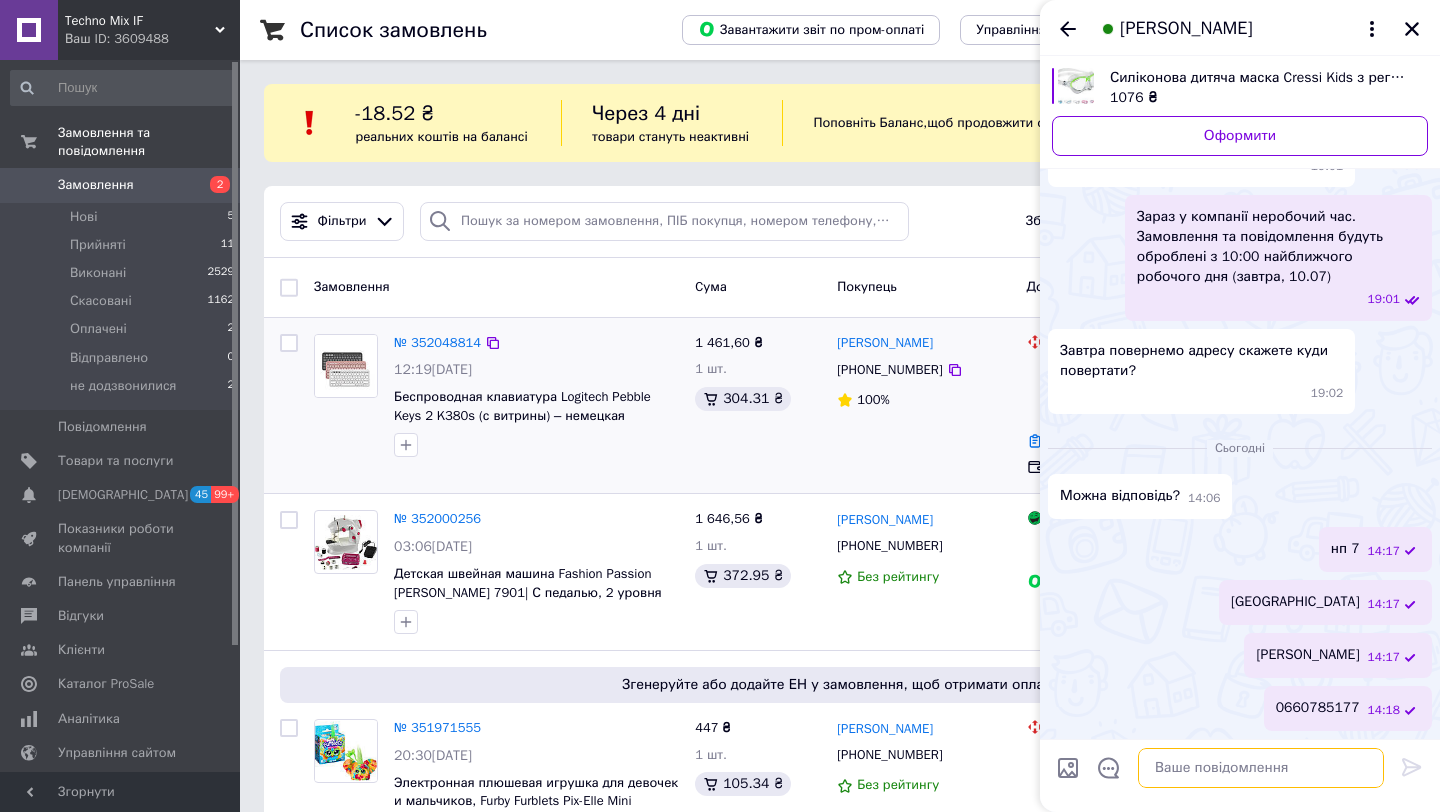 scroll, scrollTop: 963, scrollLeft: 0, axis: vertical 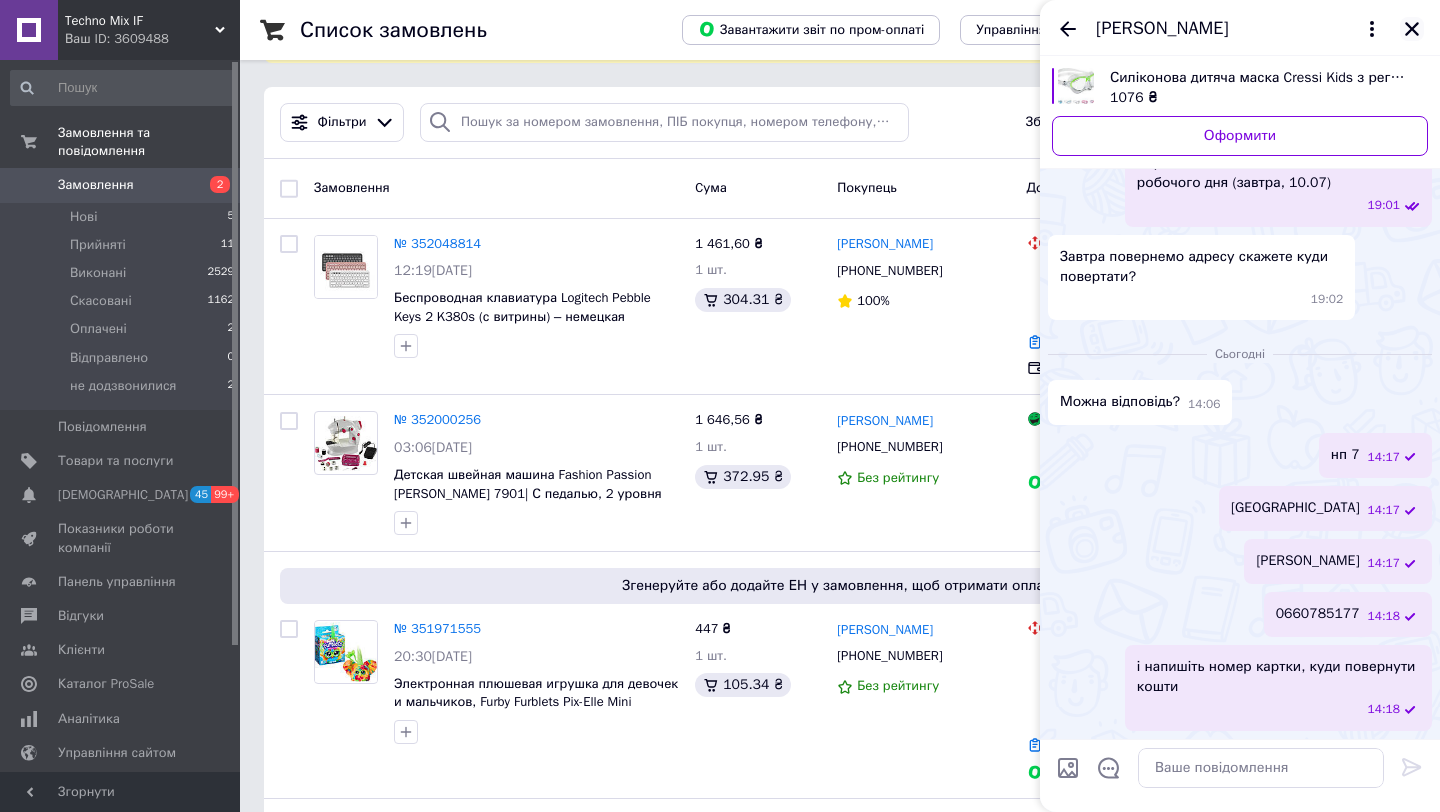 click 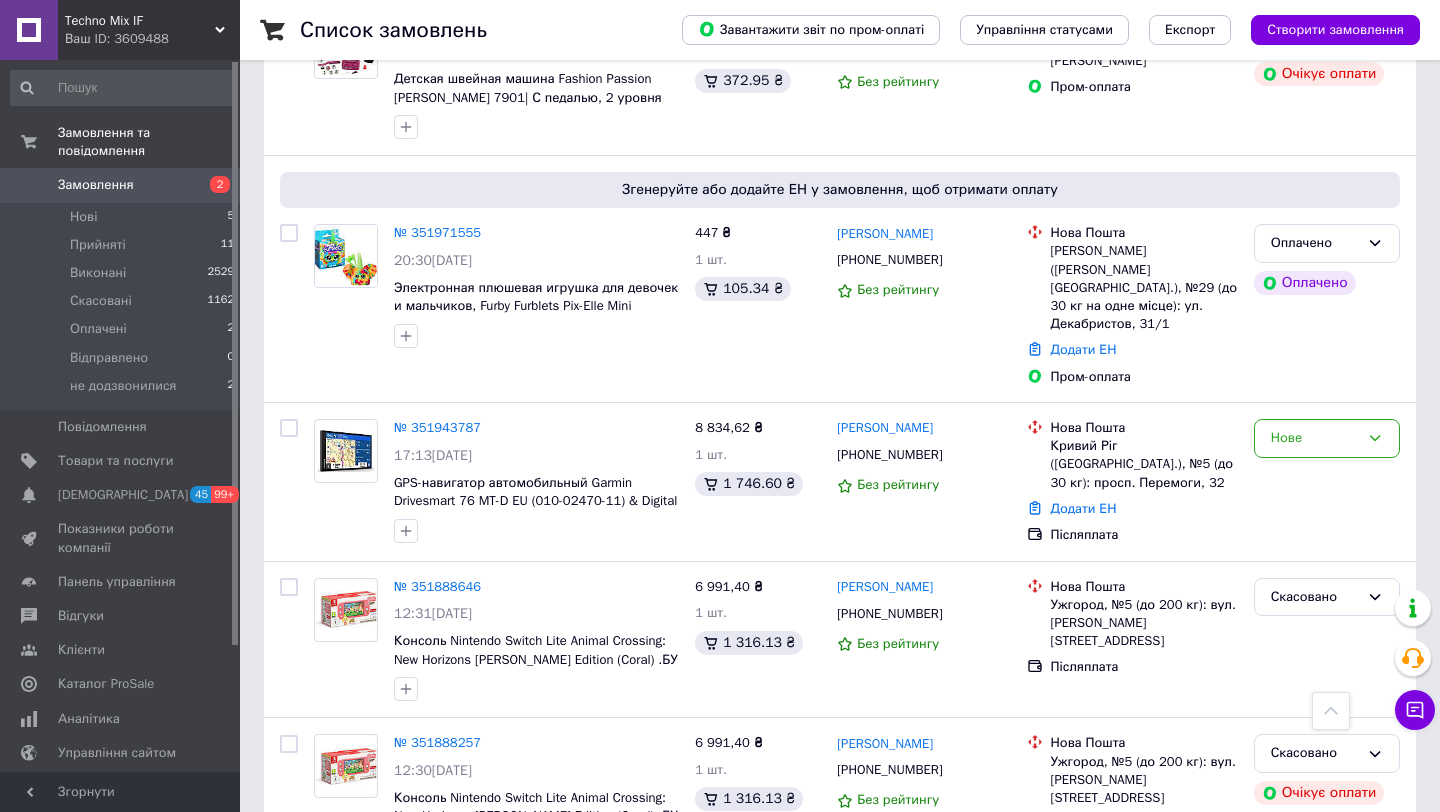 scroll, scrollTop: 497, scrollLeft: 0, axis: vertical 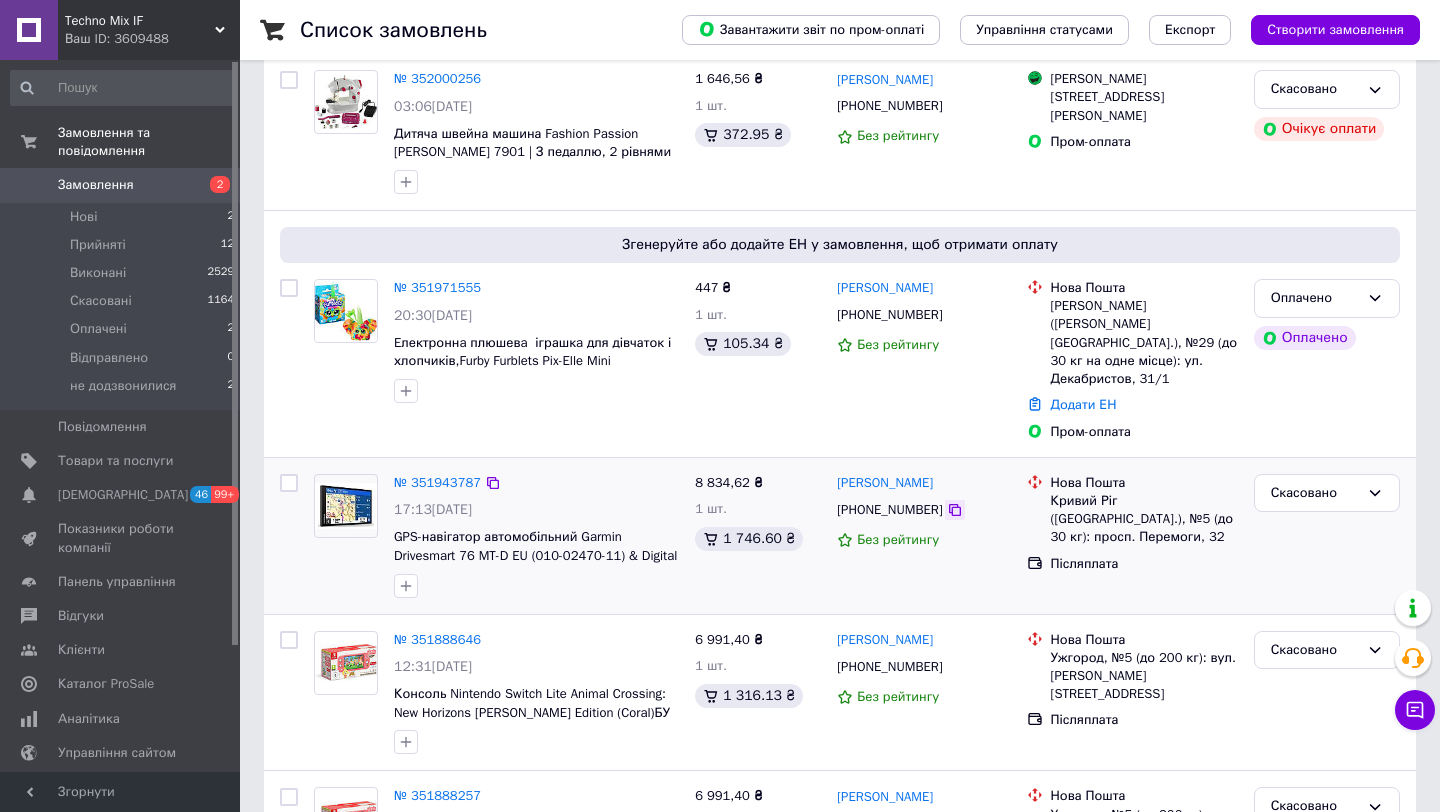 click 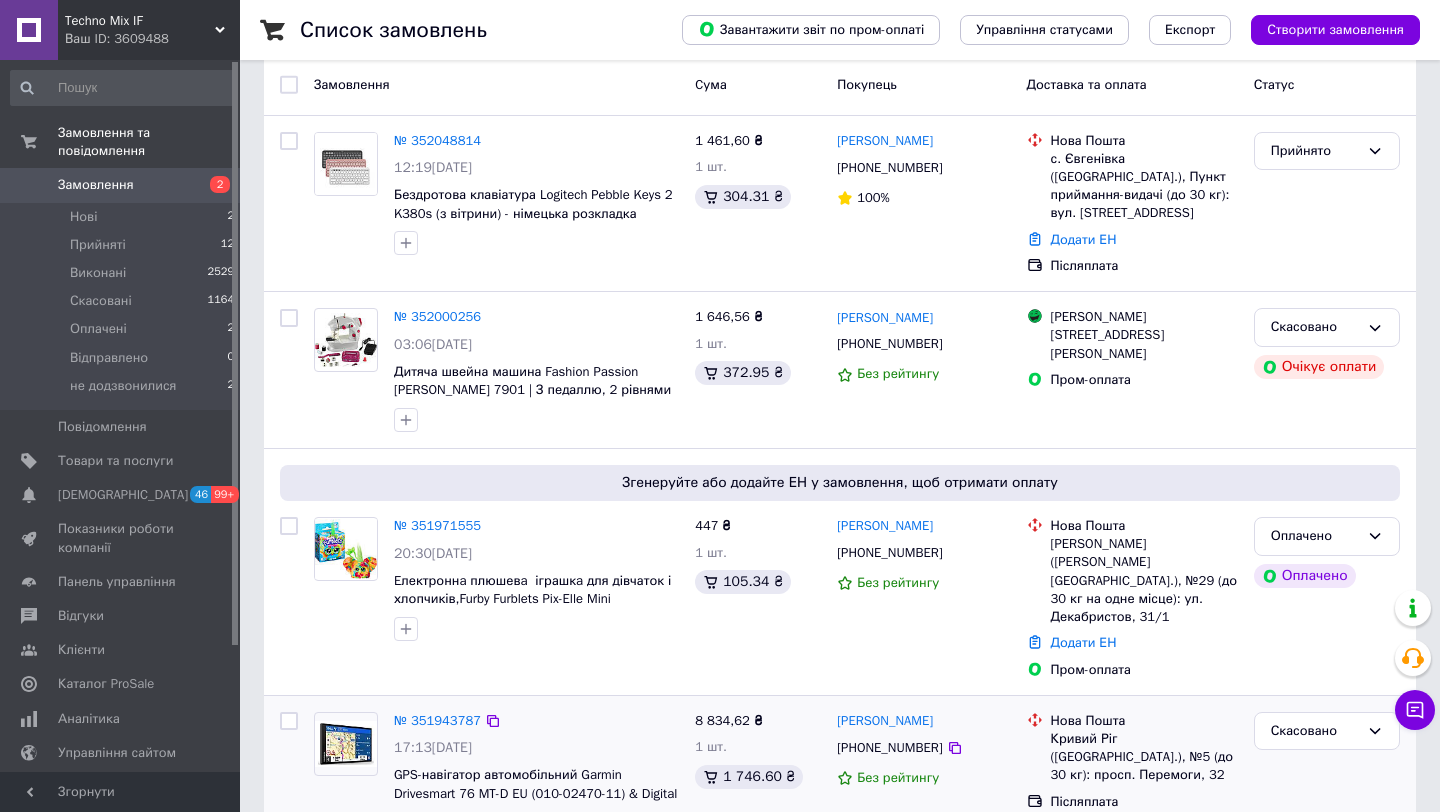 scroll, scrollTop: 90, scrollLeft: 0, axis: vertical 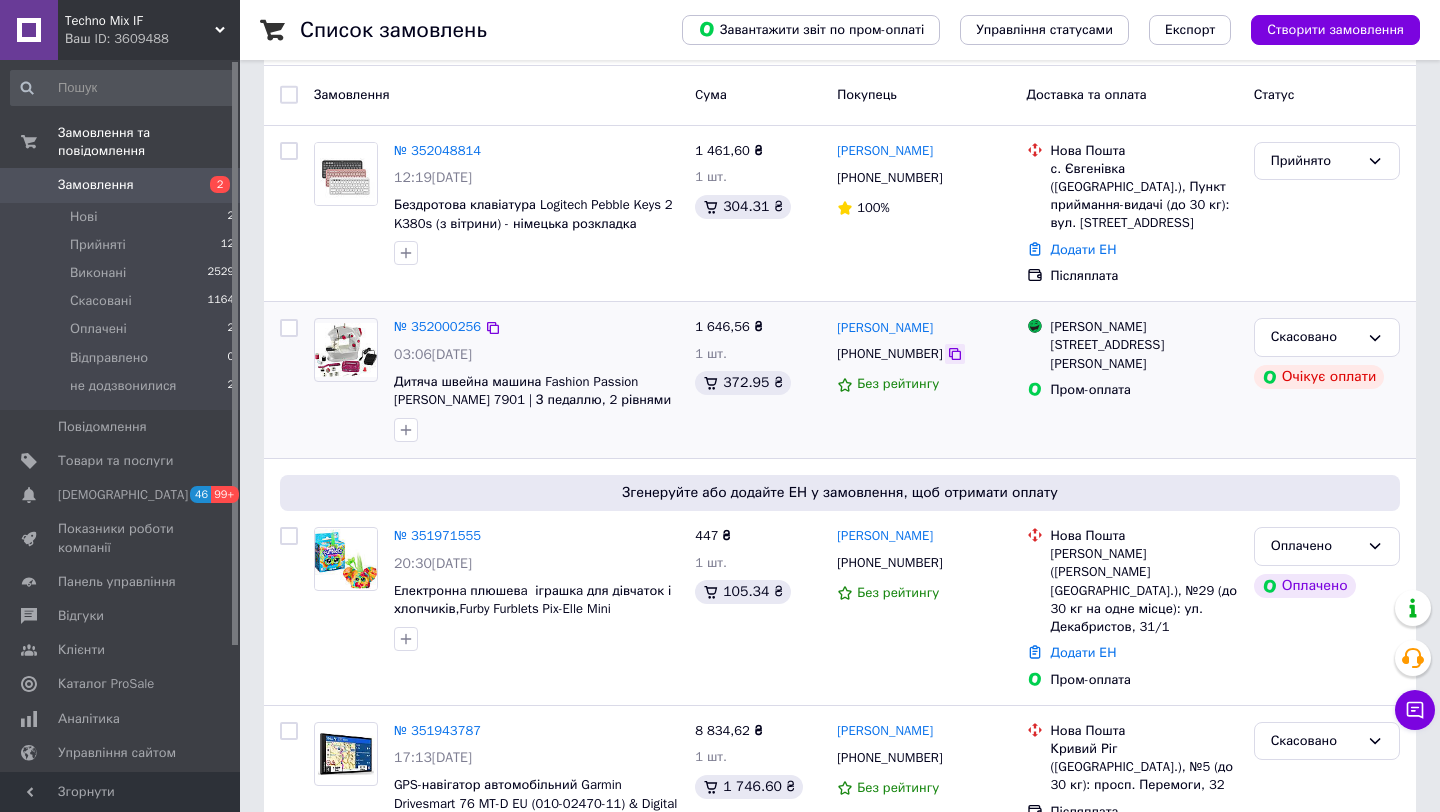 click 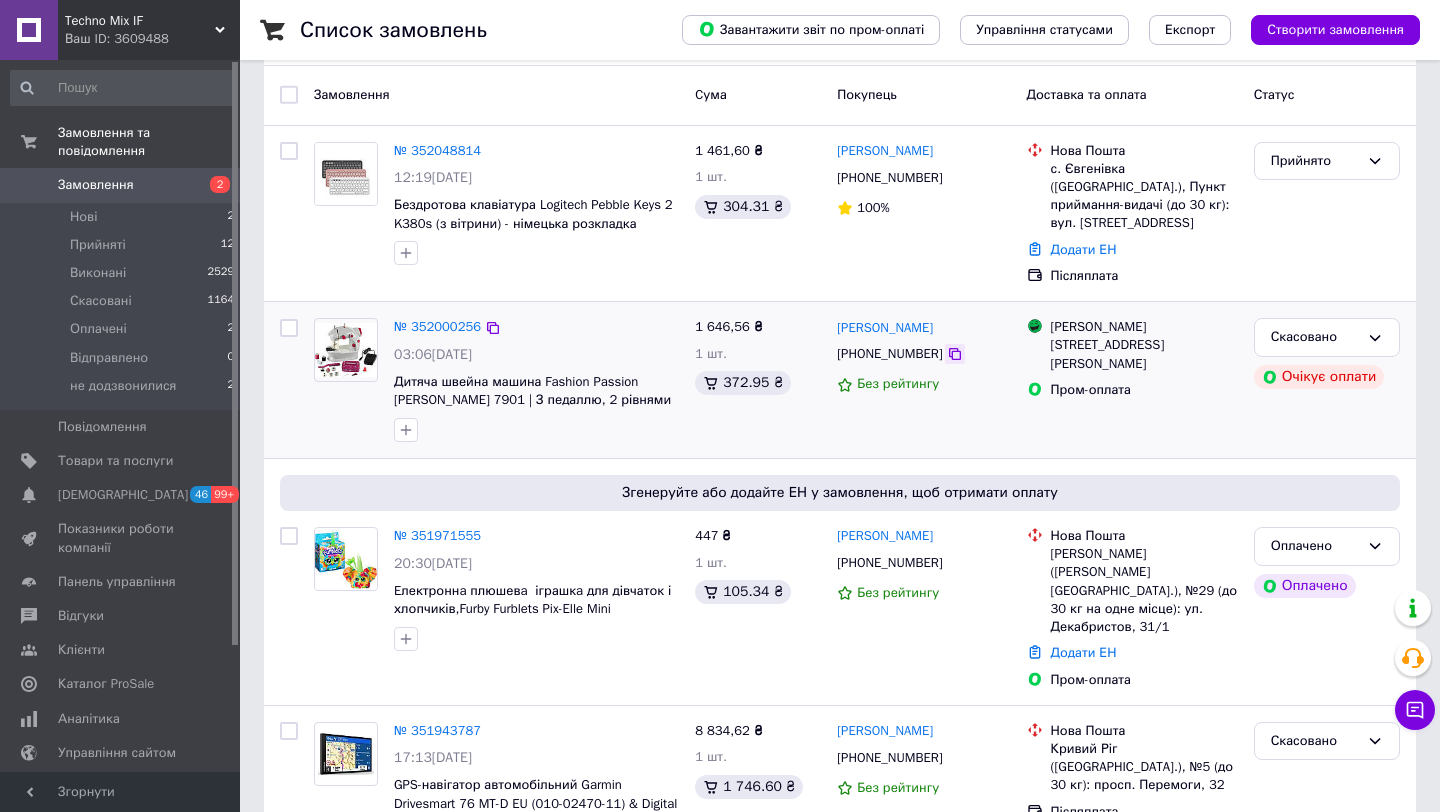 click 